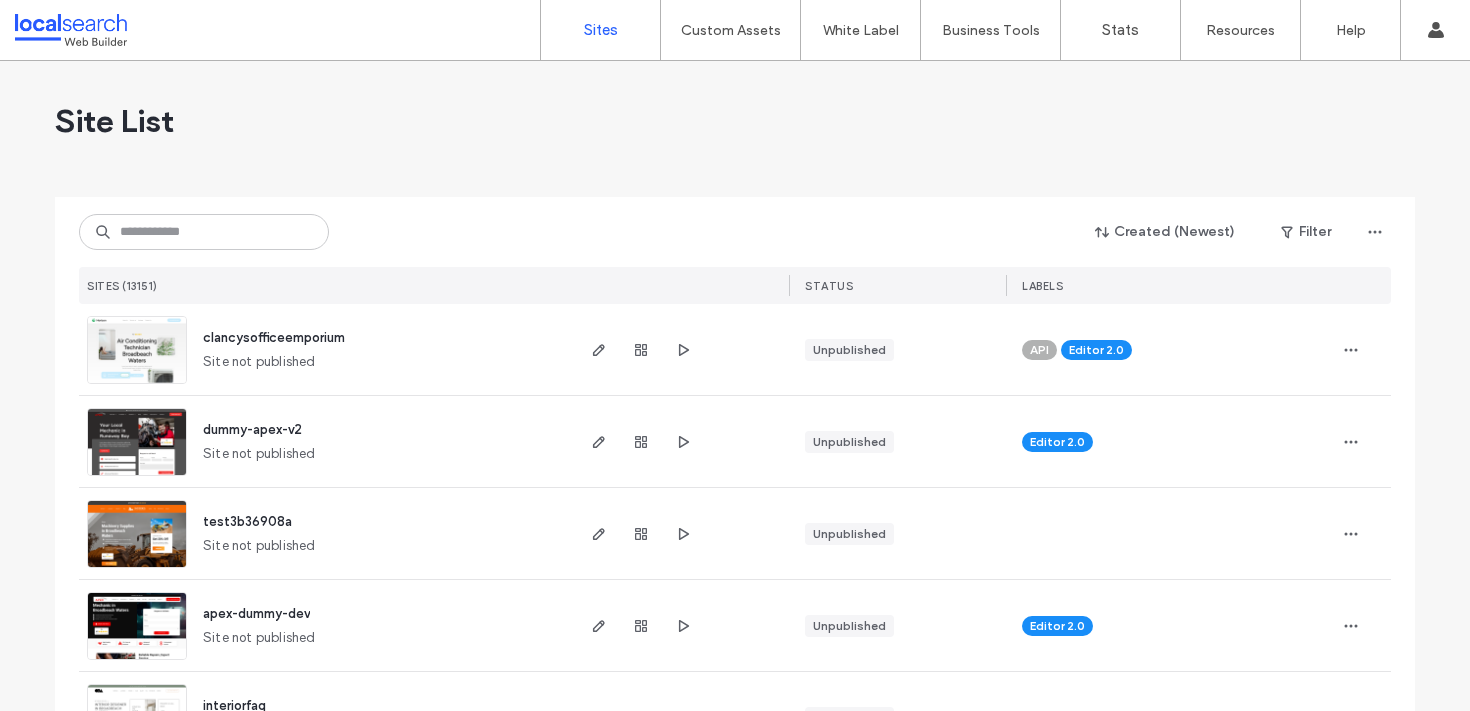 scroll, scrollTop: 0, scrollLeft: 0, axis: both 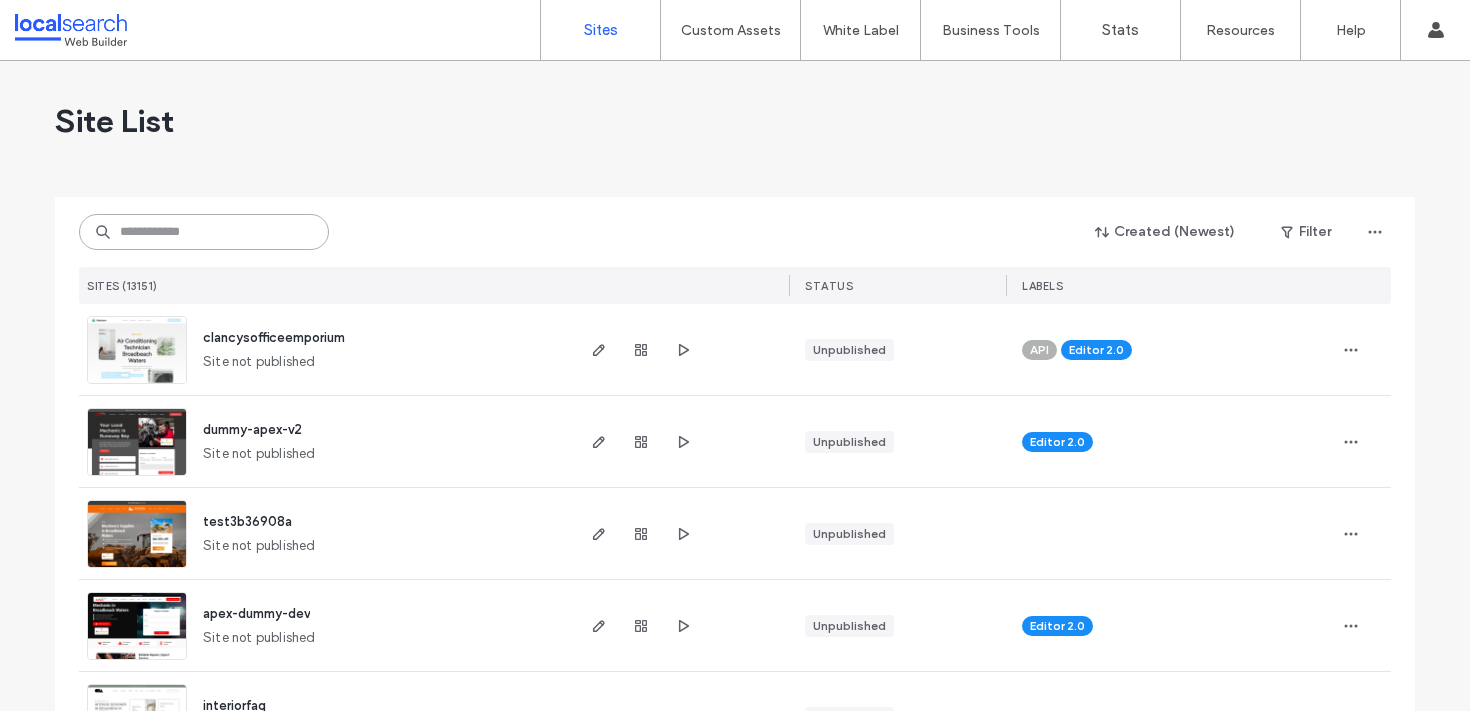 click at bounding box center (204, 232) 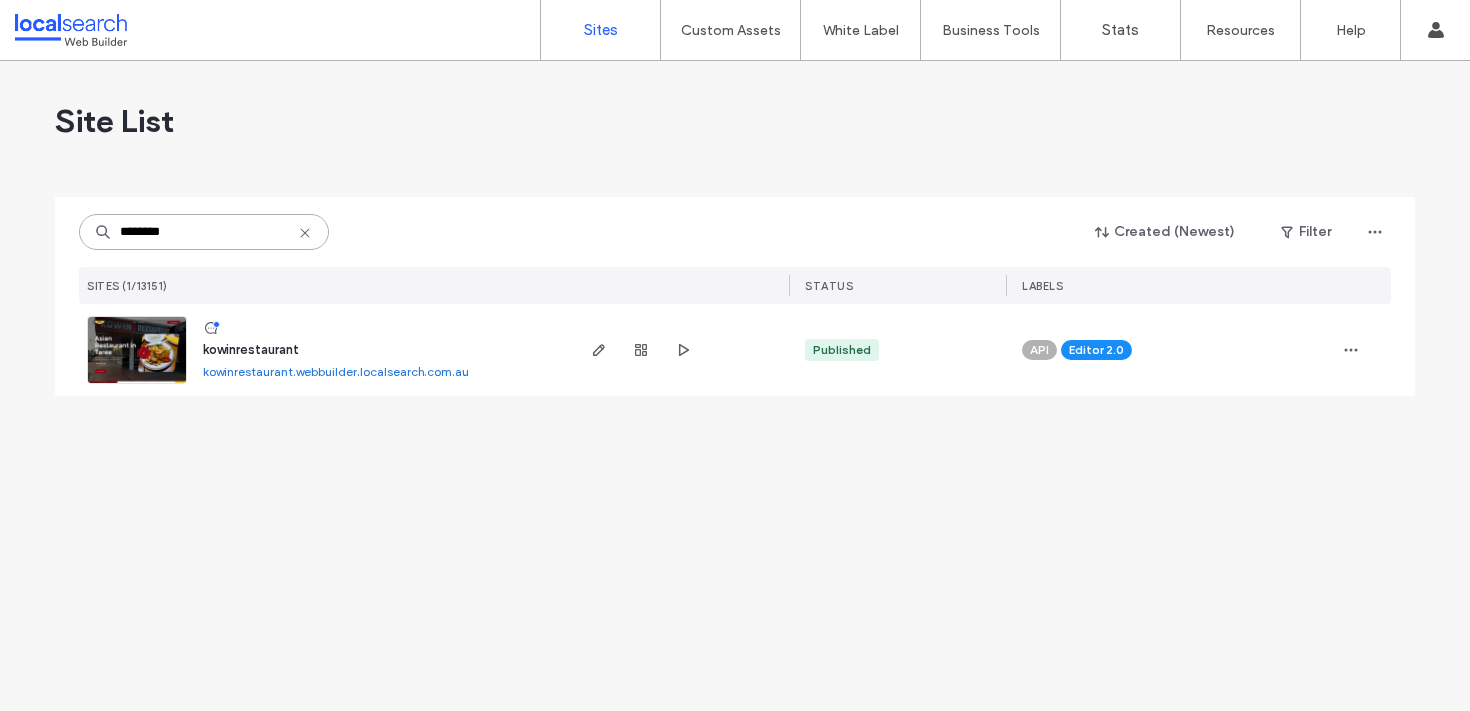 type on "********" 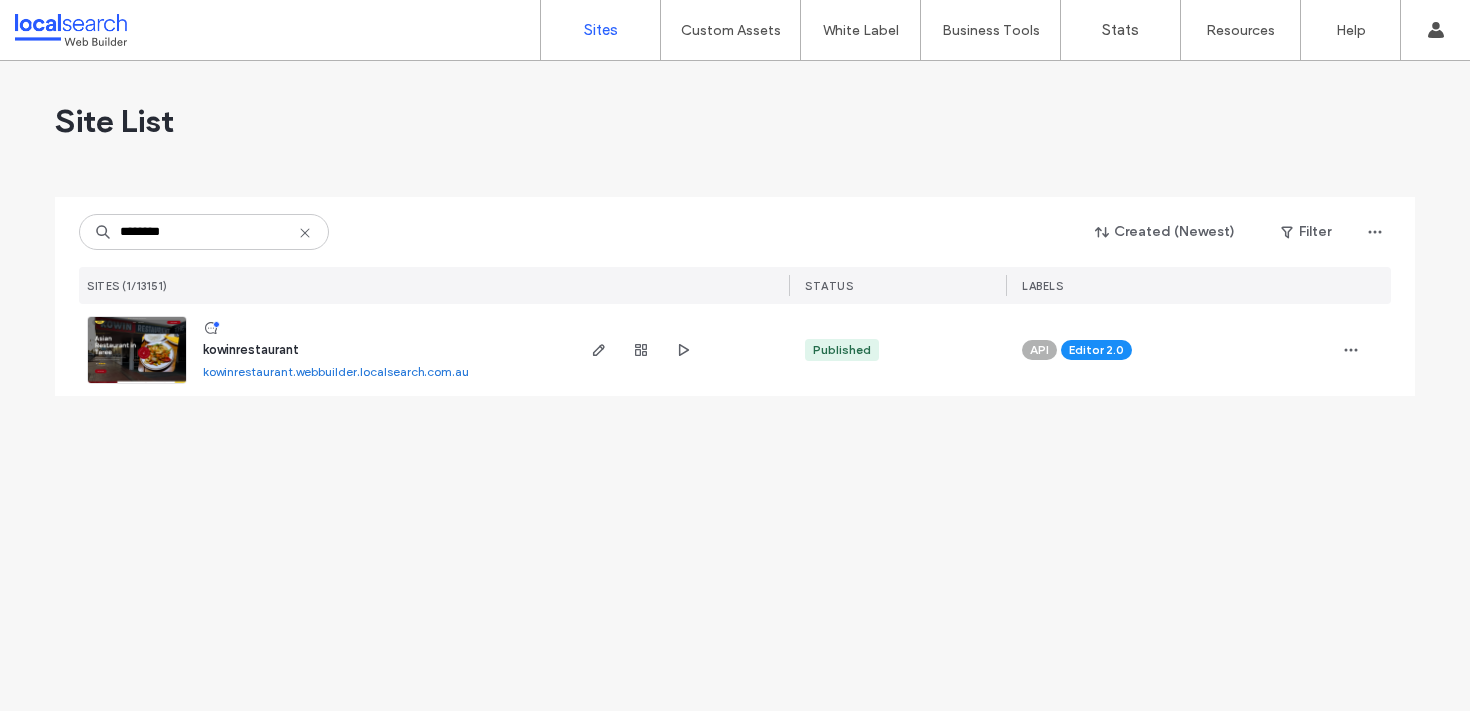click at bounding box center (680, 350) 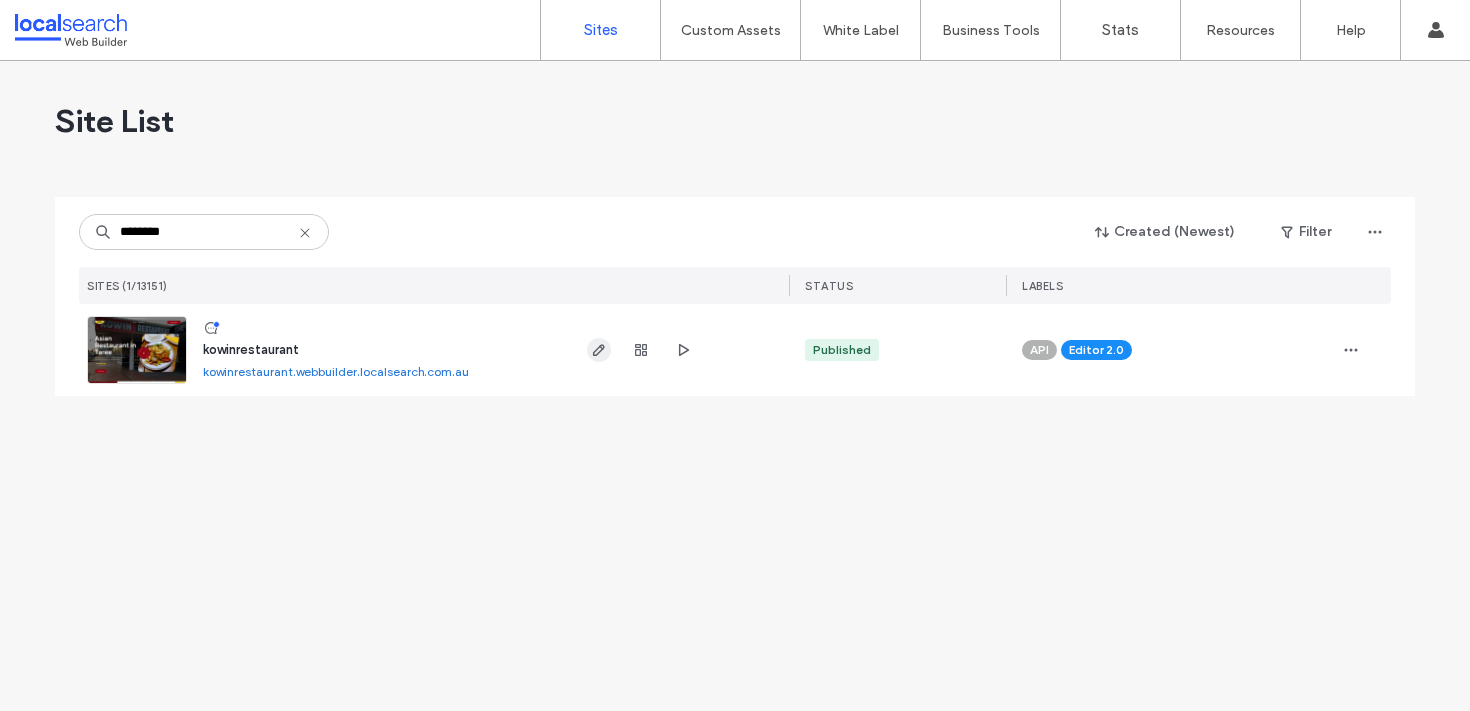 click at bounding box center (599, 350) 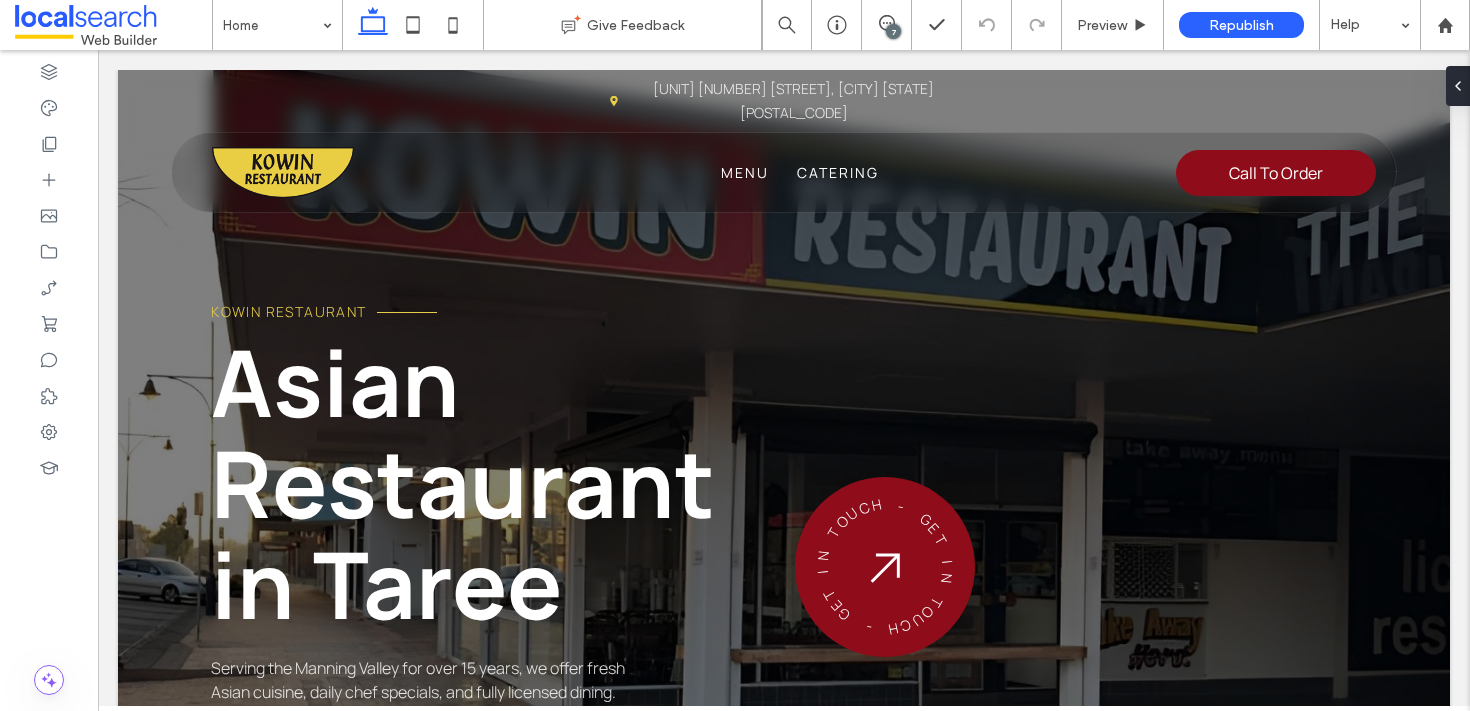 scroll, scrollTop: 0, scrollLeft: 0, axis: both 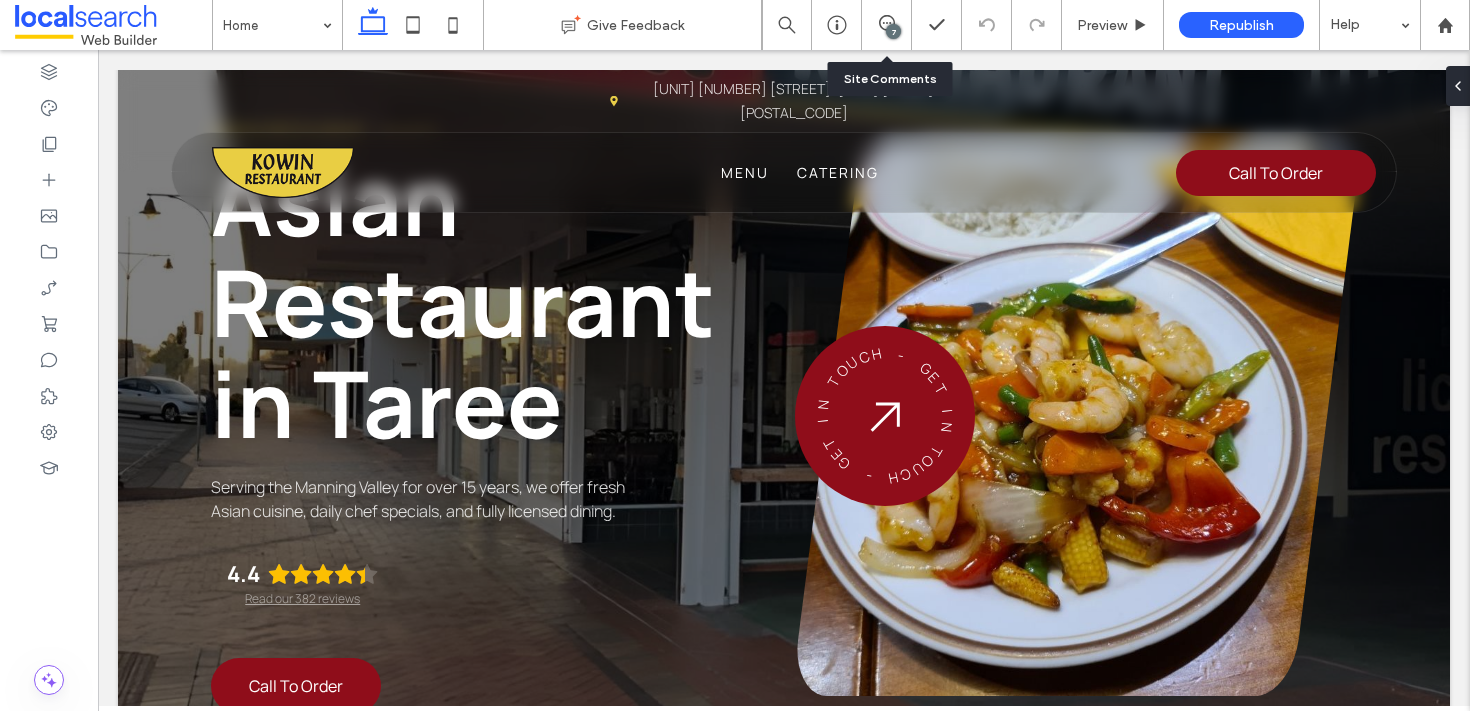 click on "7" at bounding box center (887, 25) 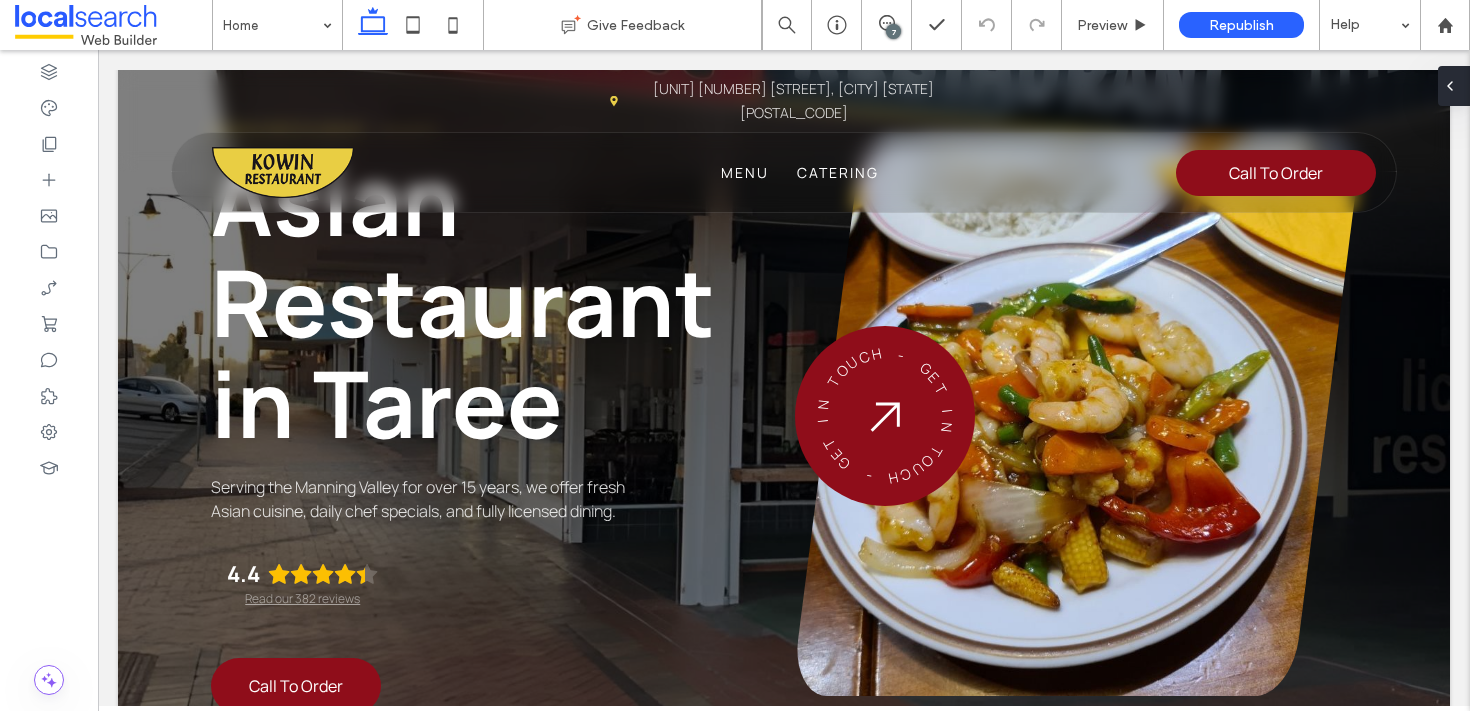 click 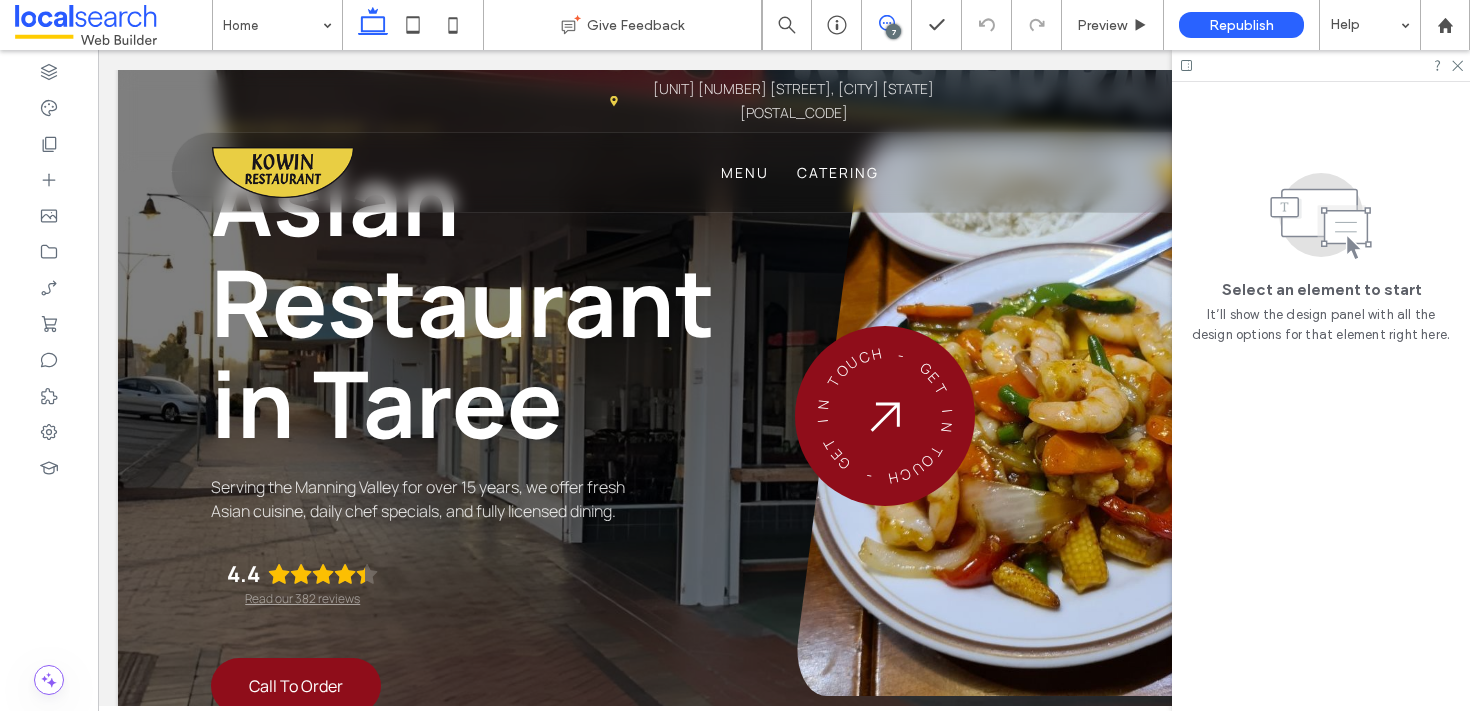 click 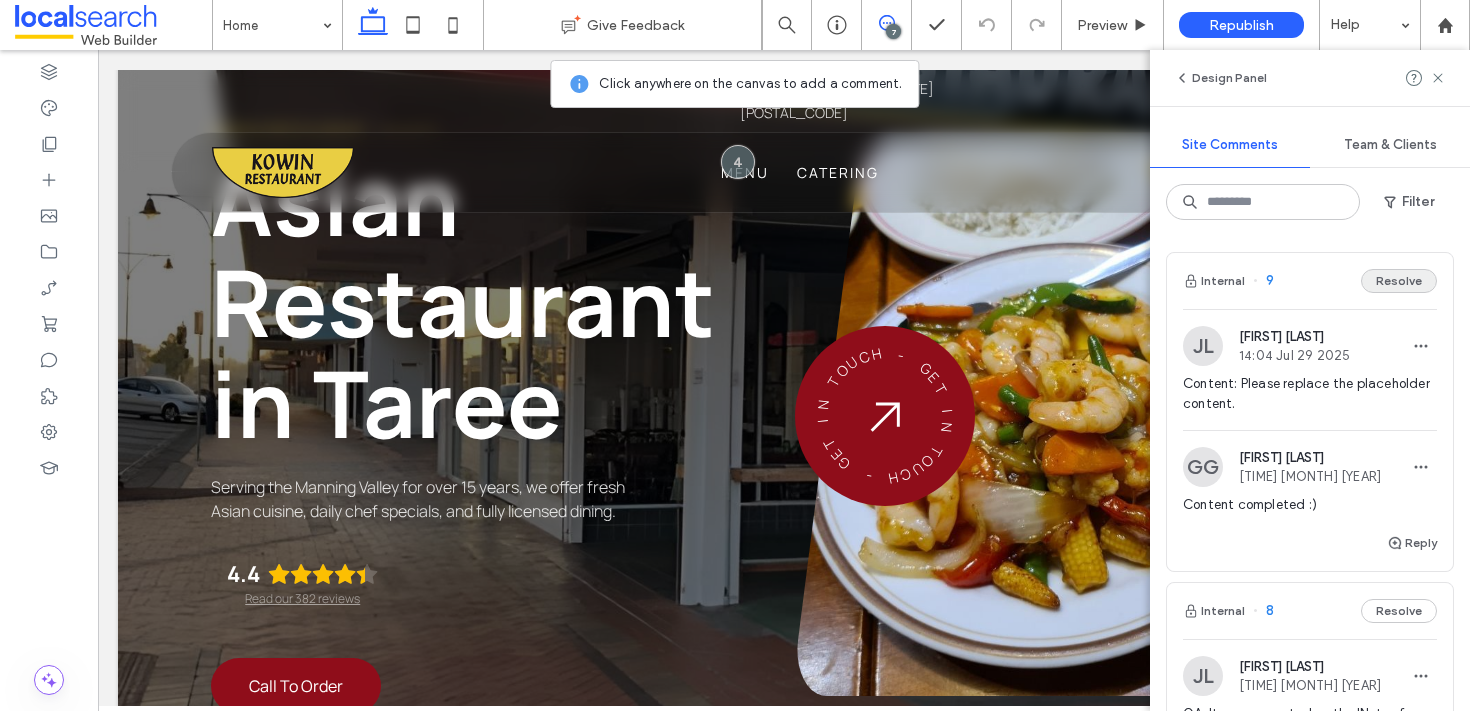 click on "Resolve" at bounding box center [1399, 281] 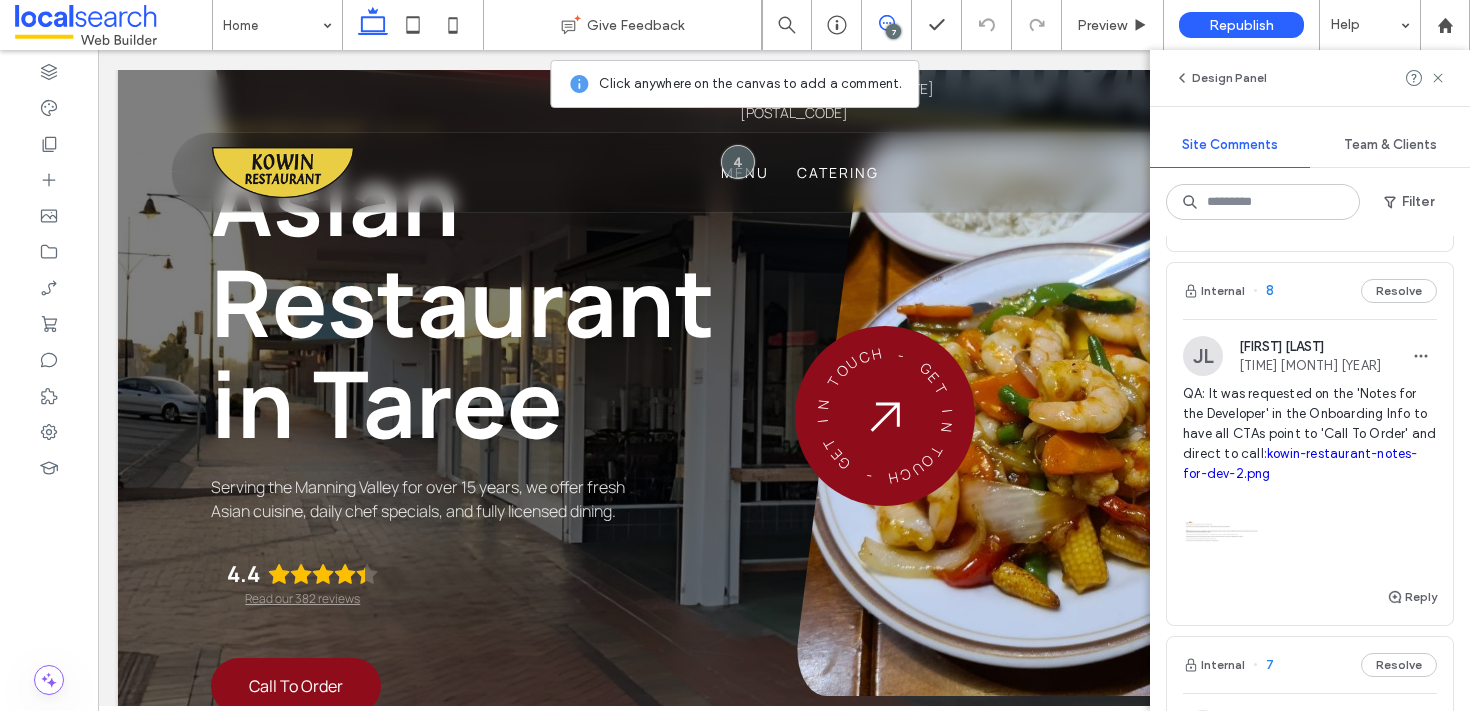 scroll, scrollTop: 0, scrollLeft: 0, axis: both 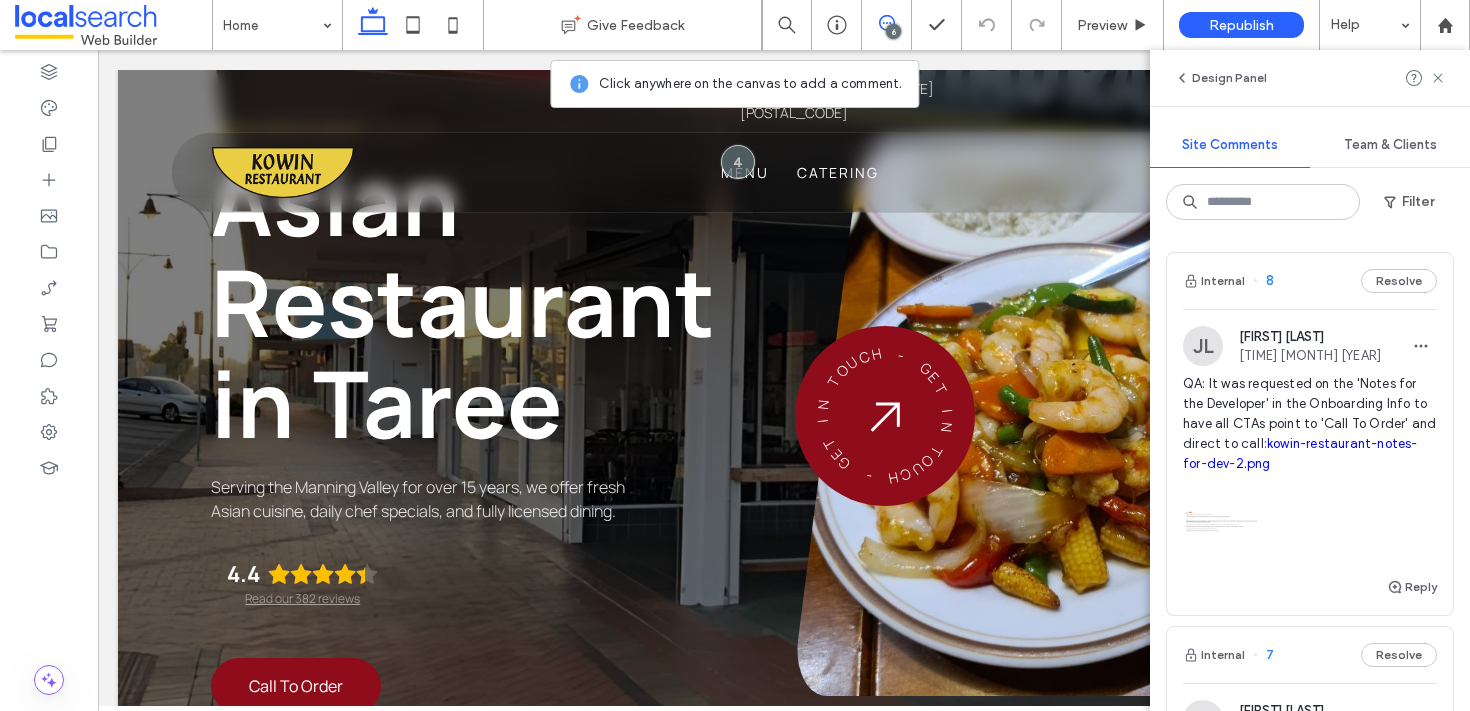 click on "Resolve" at bounding box center (1399, 281) 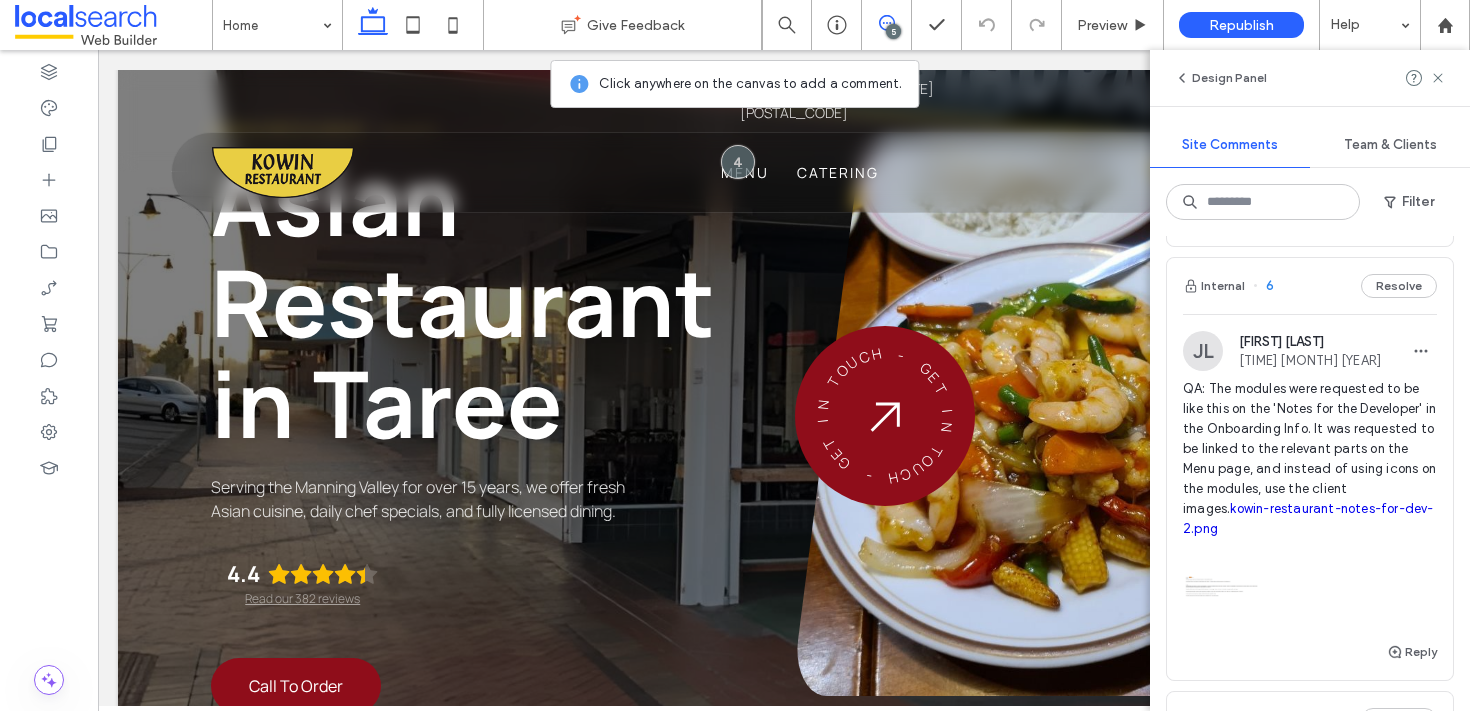 scroll, scrollTop: 0, scrollLeft: 0, axis: both 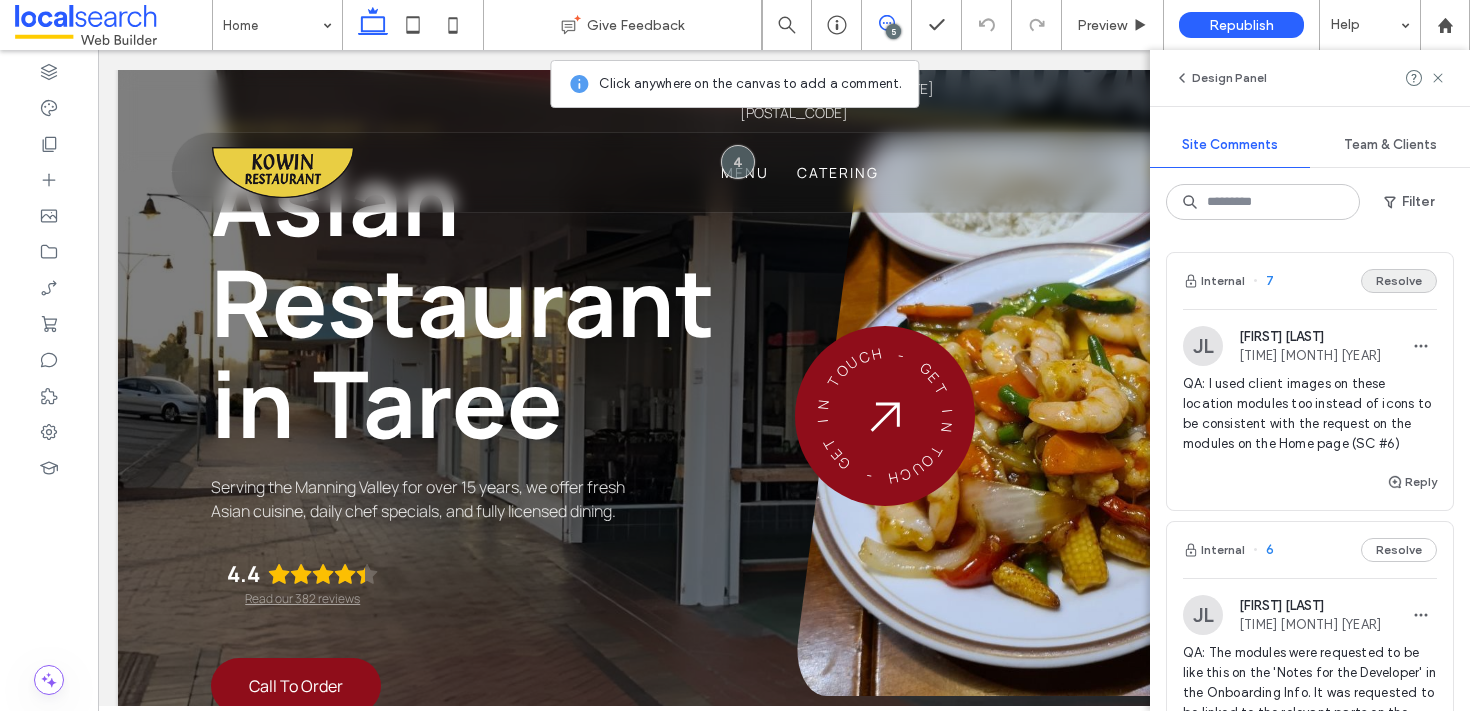 click on "Resolve" at bounding box center [1399, 281] 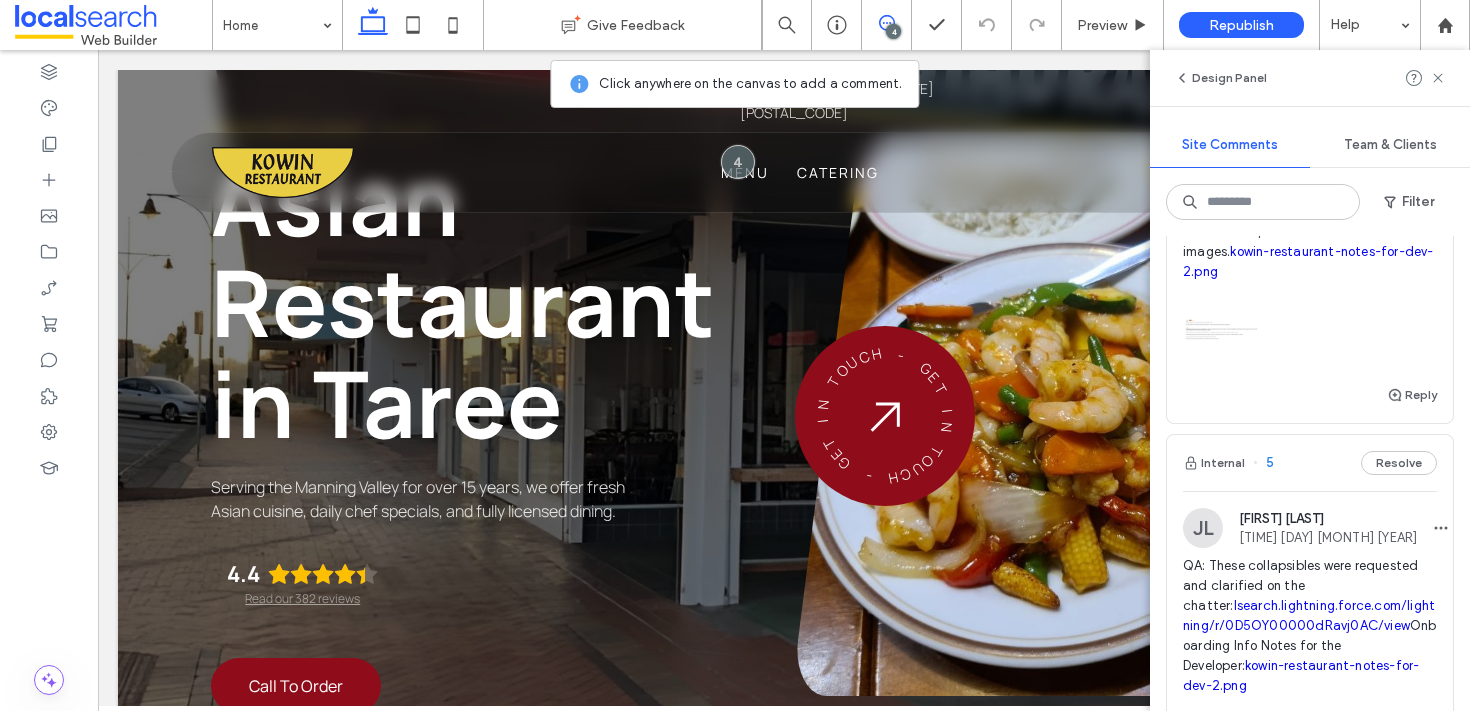scroll, scrollTop: 0, scrollLeft: 0, axis: both 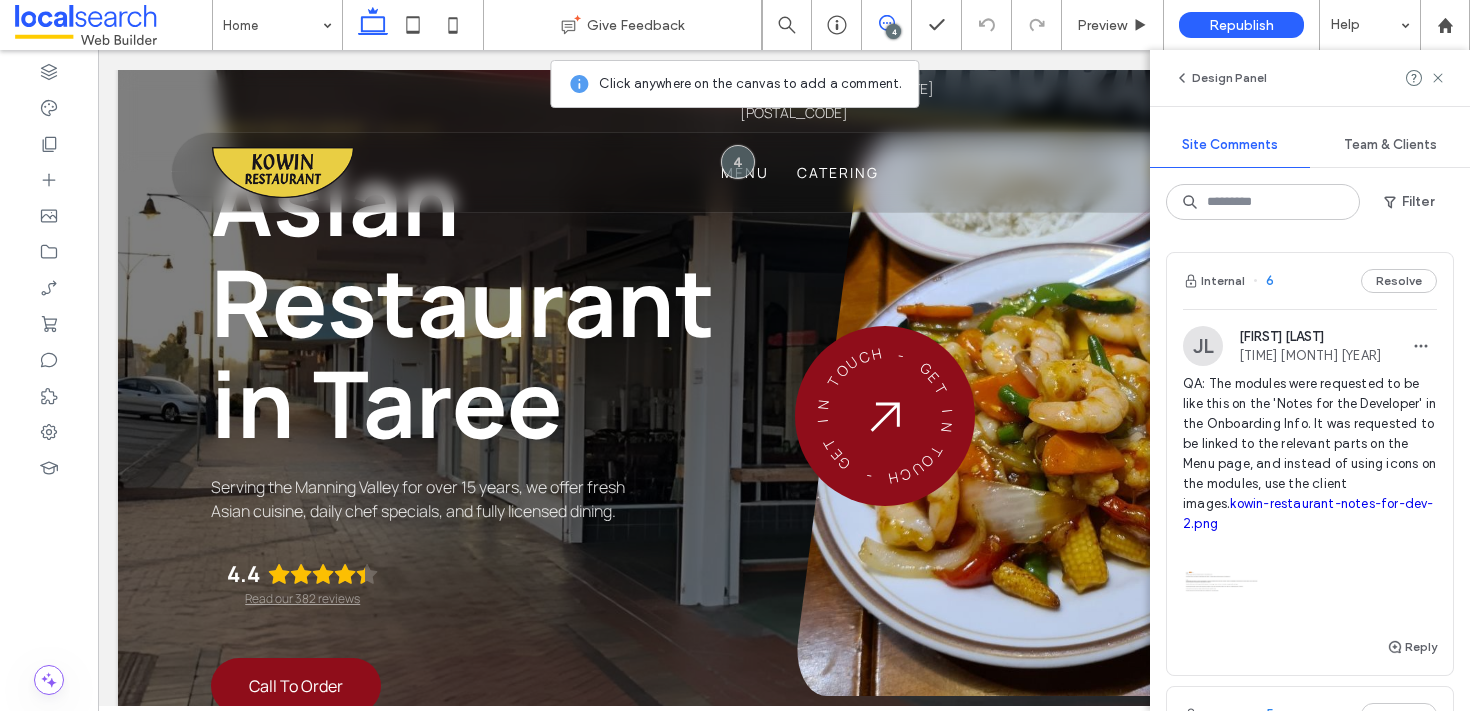 click on "6" at bounding box center [1263, 281] 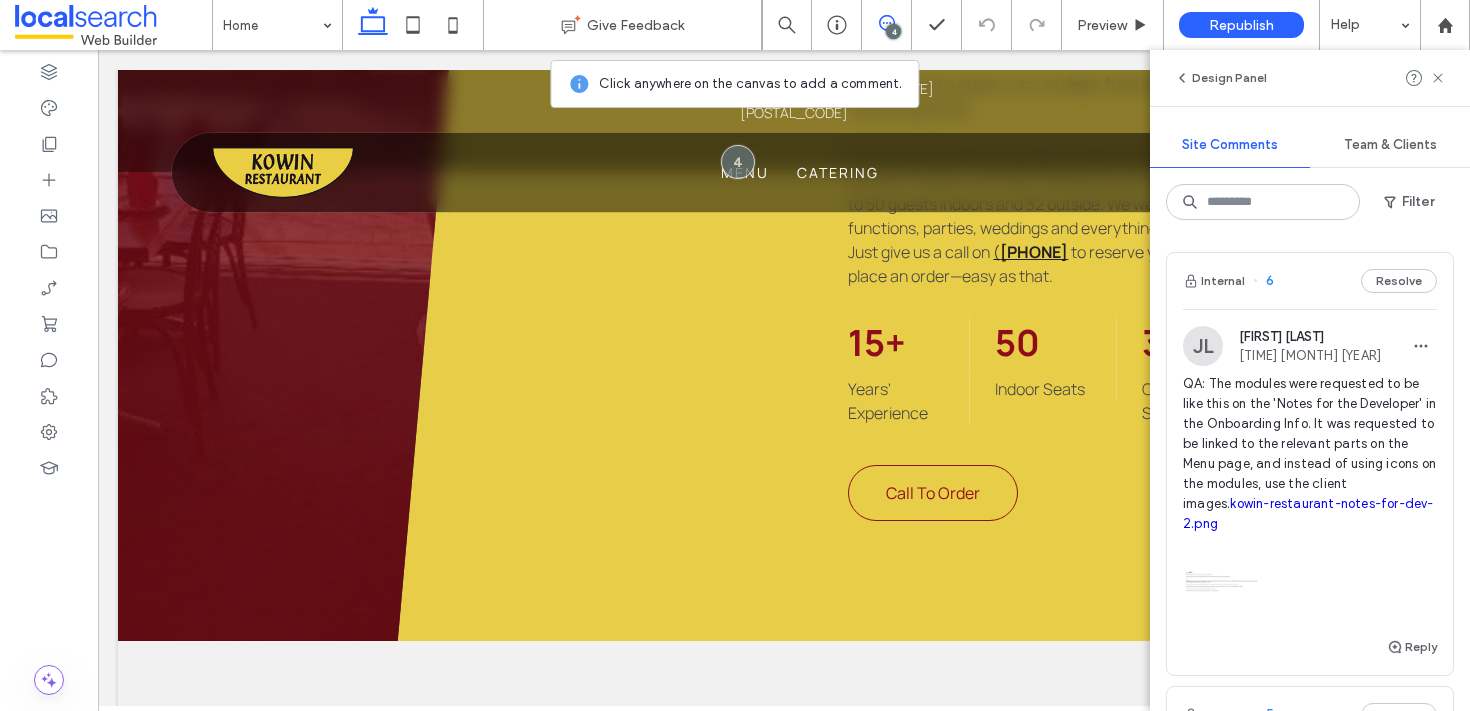 scroll, scrollTop: 2069, scrollLeft: 0, axis: vertical 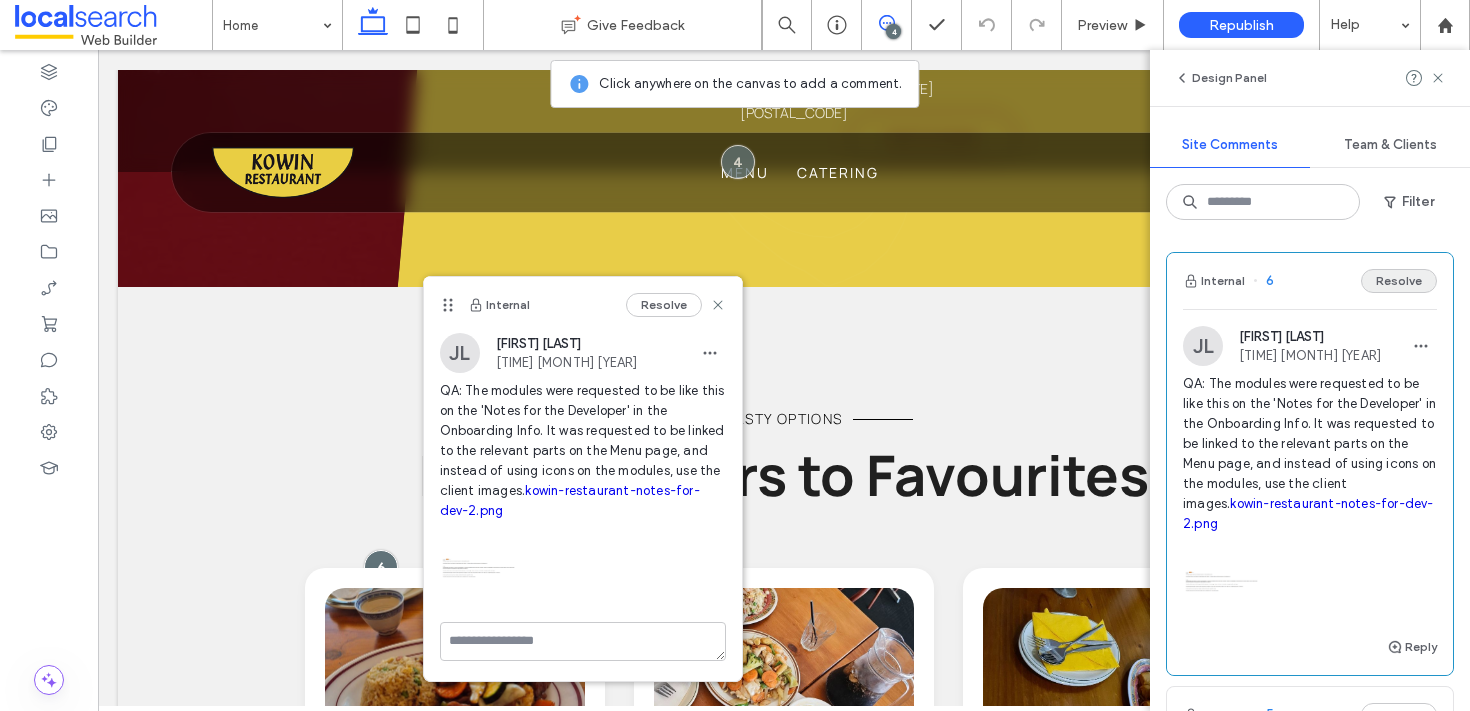 click on "Resolve" at bounding box center (1399, 281) 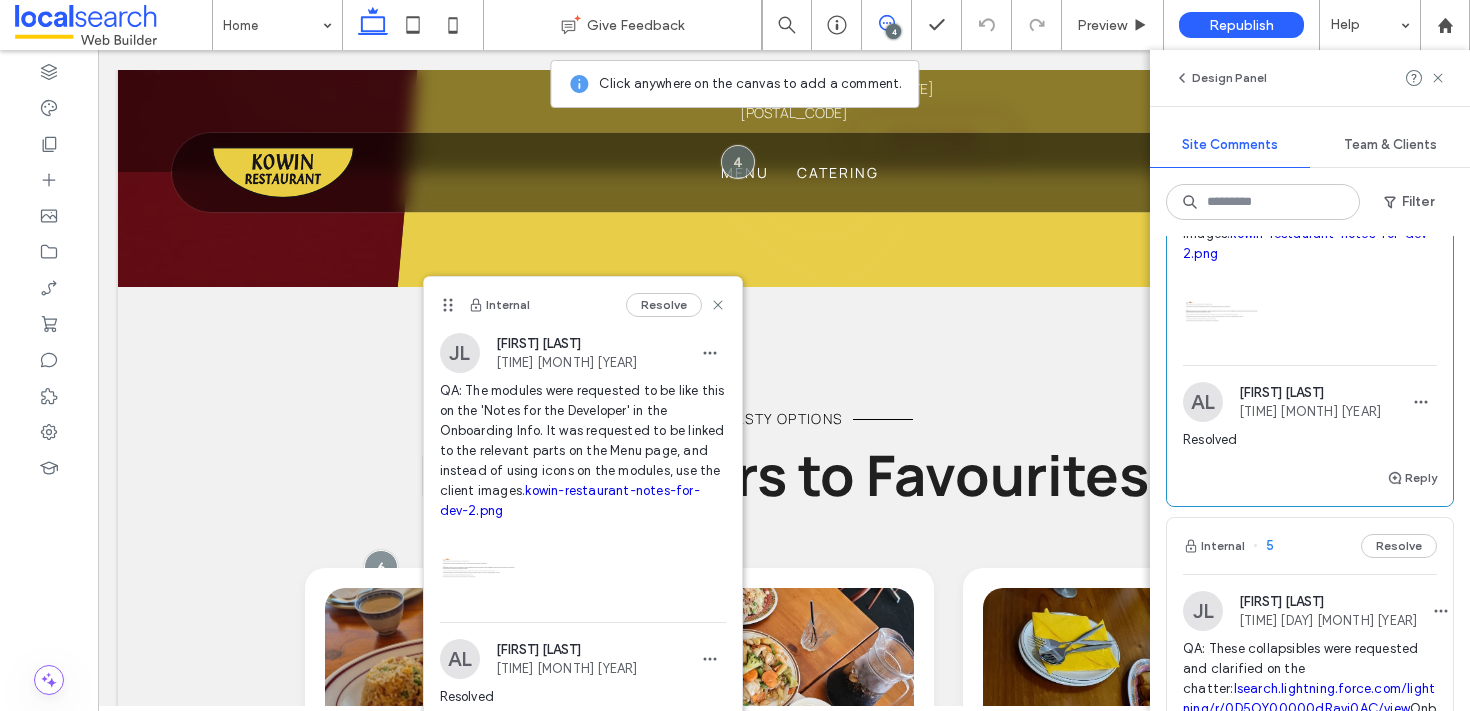 scroll, scrollTop: 0, scrollLeft: 0, axis: both 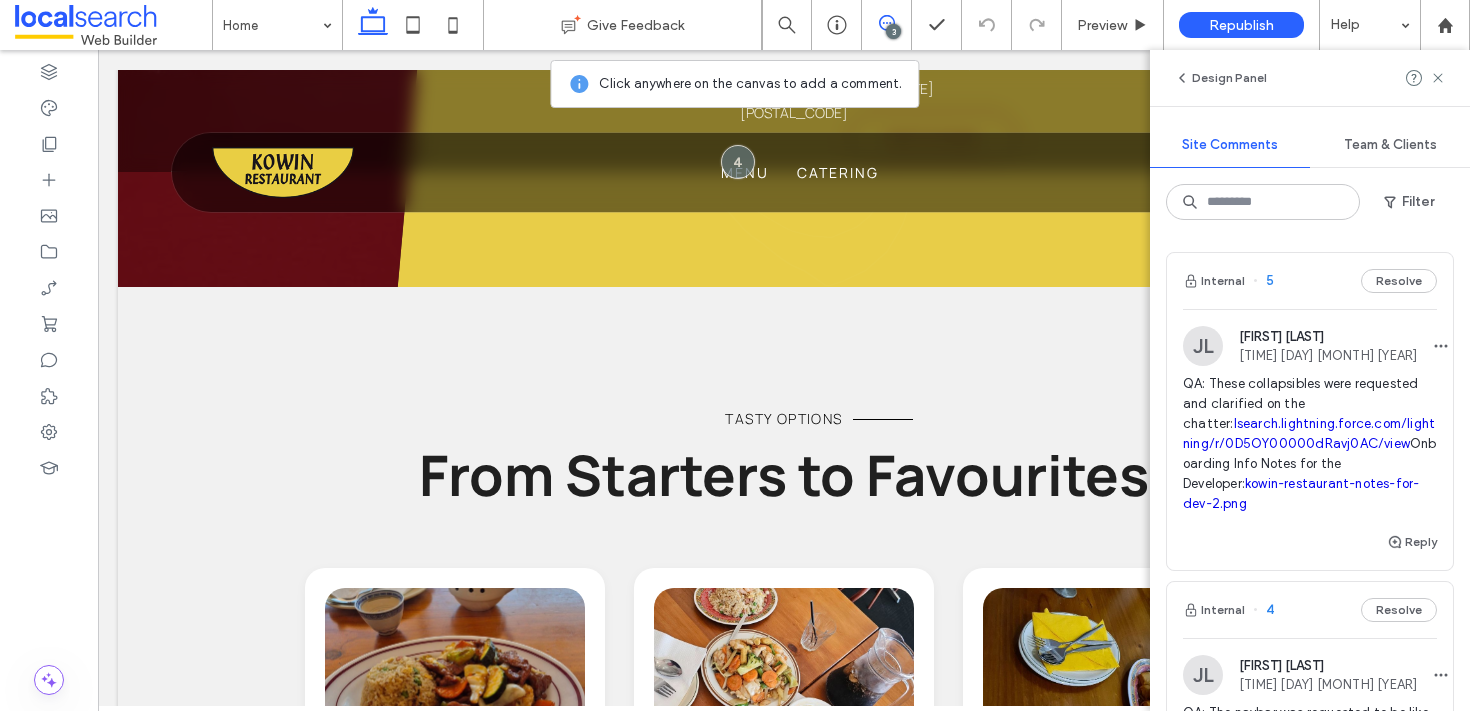 click on "5" at bounding box center (1263, 281) 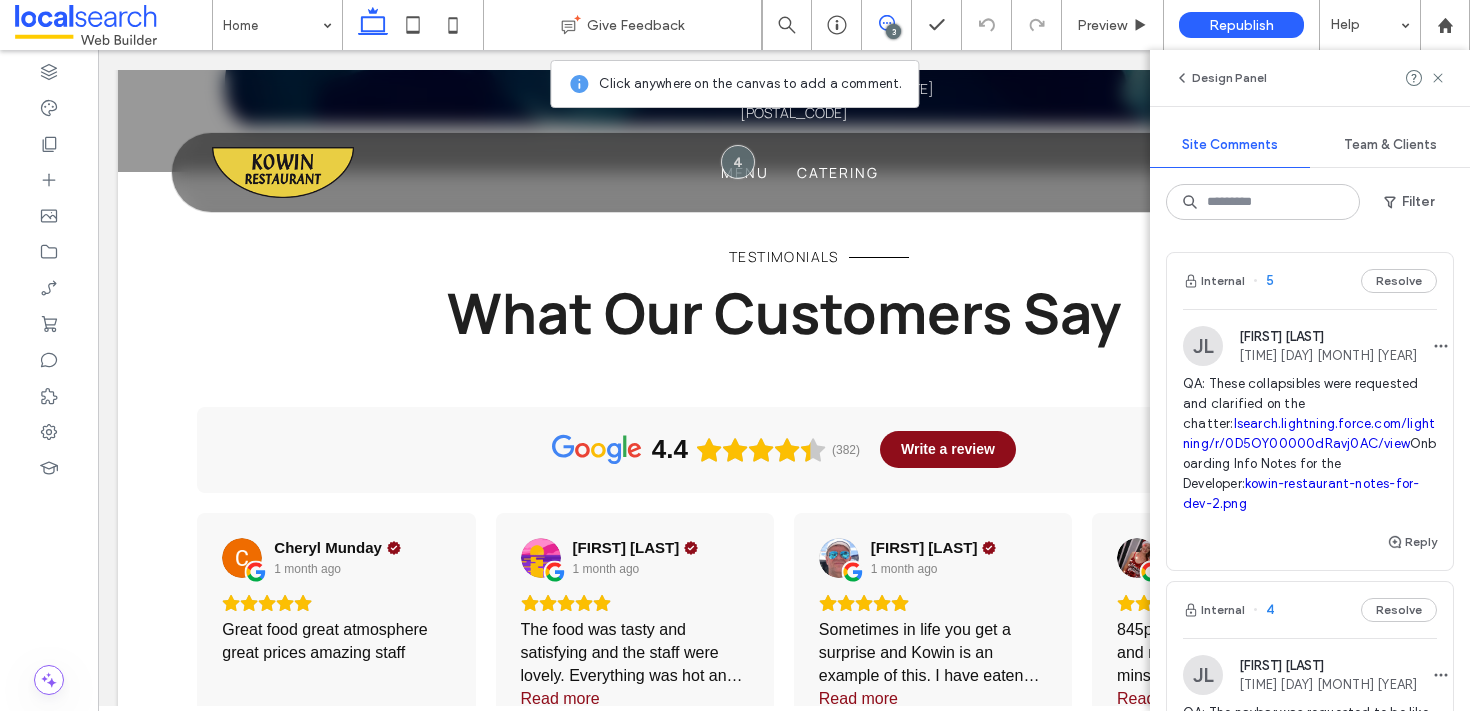 scroll, scrollTop: 7393, scrollLeft: 0, axis: vertical 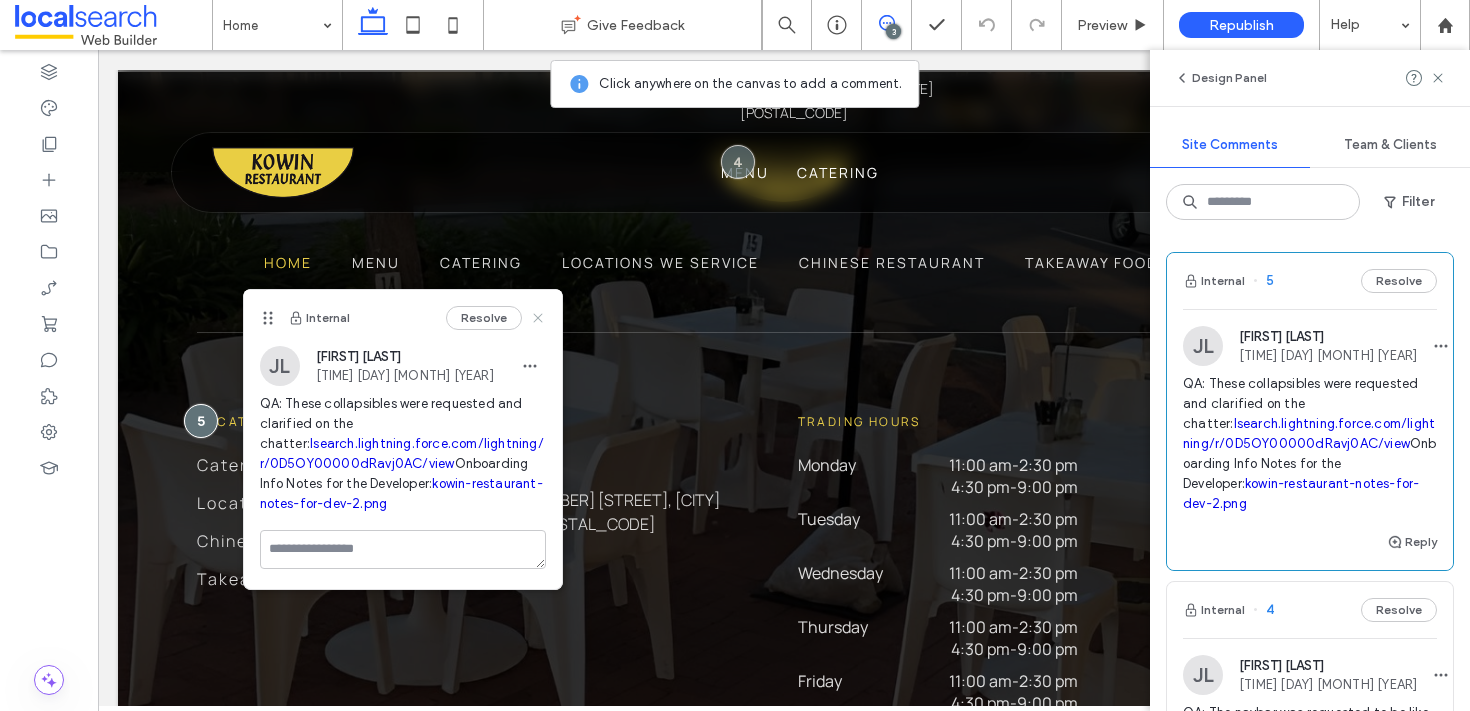 click 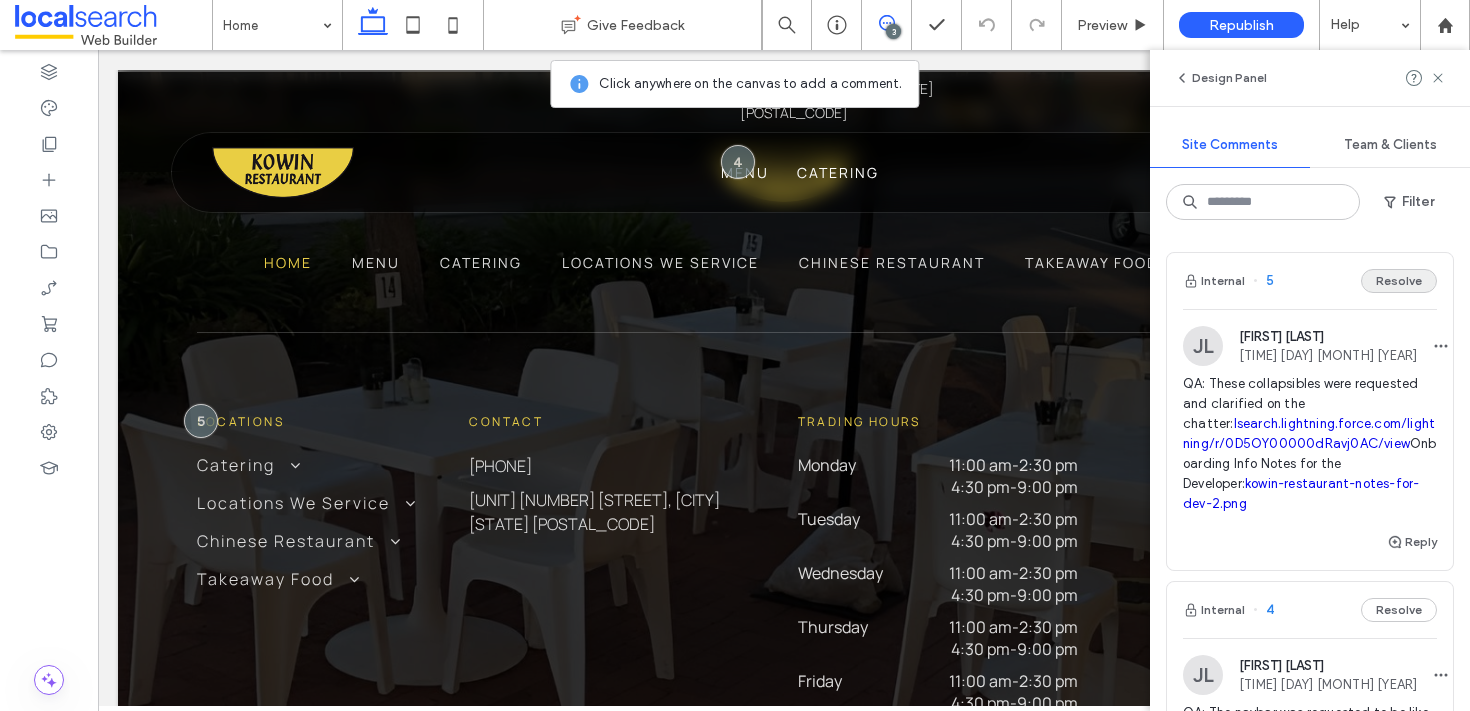 click on "Resolve" at bounding box center (1399, 281) 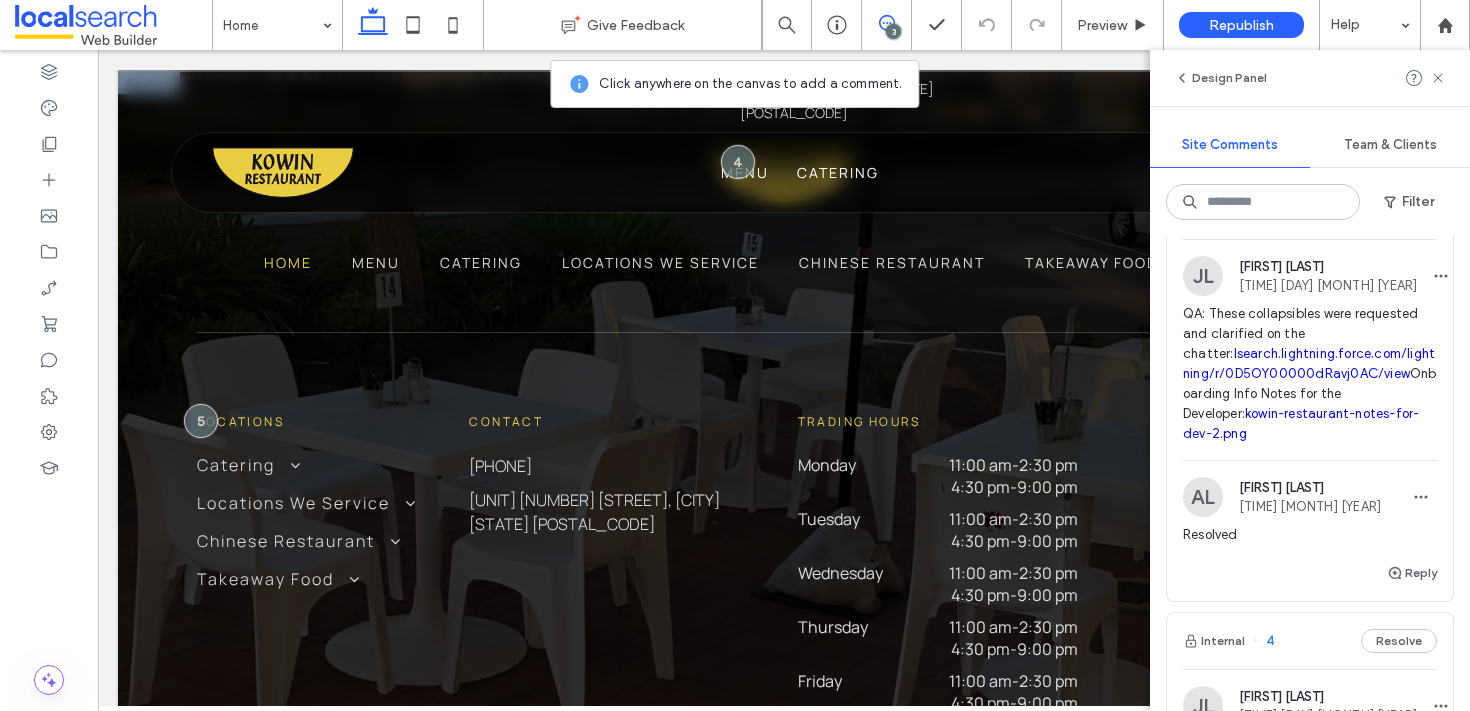 scroll, scrollTop: 0, scrollLeft: 0, axis: both 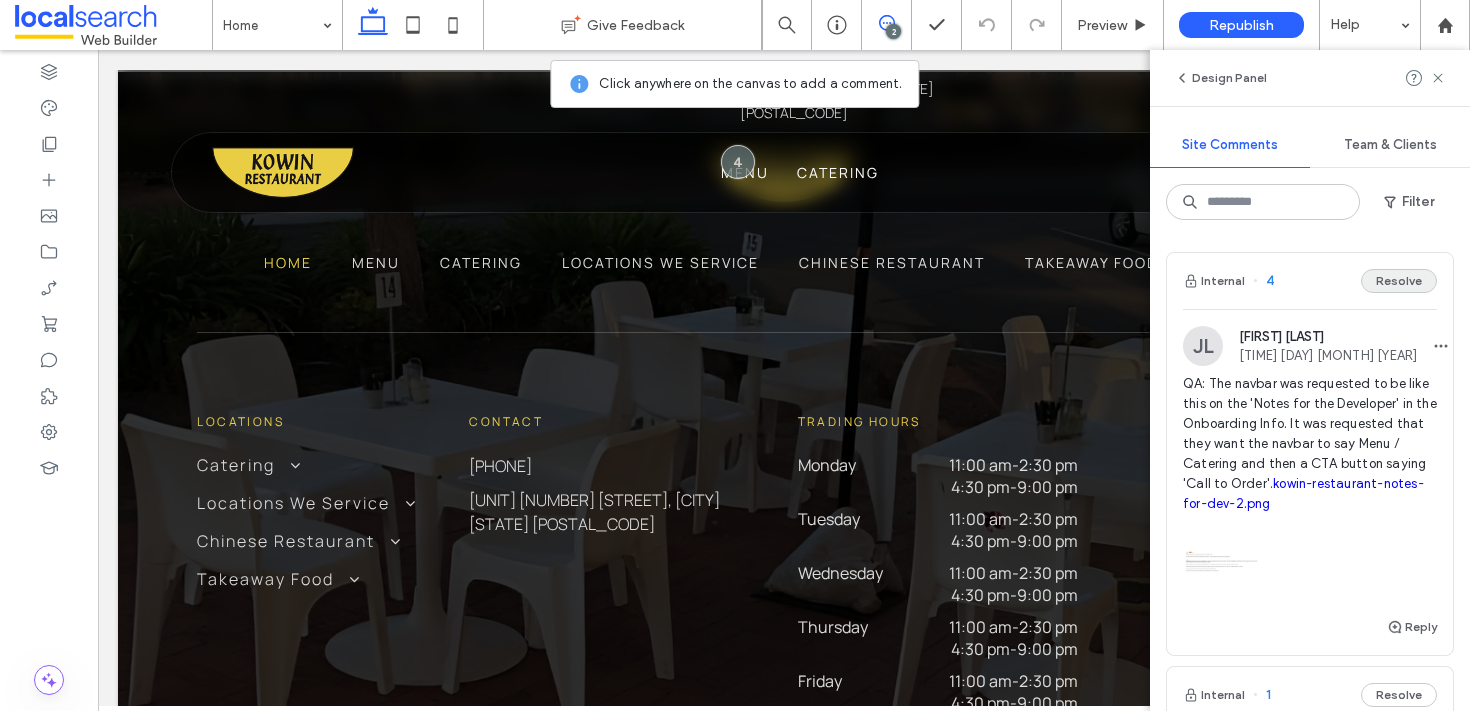 click on "Resolve" at bounding box center (1399, 281) 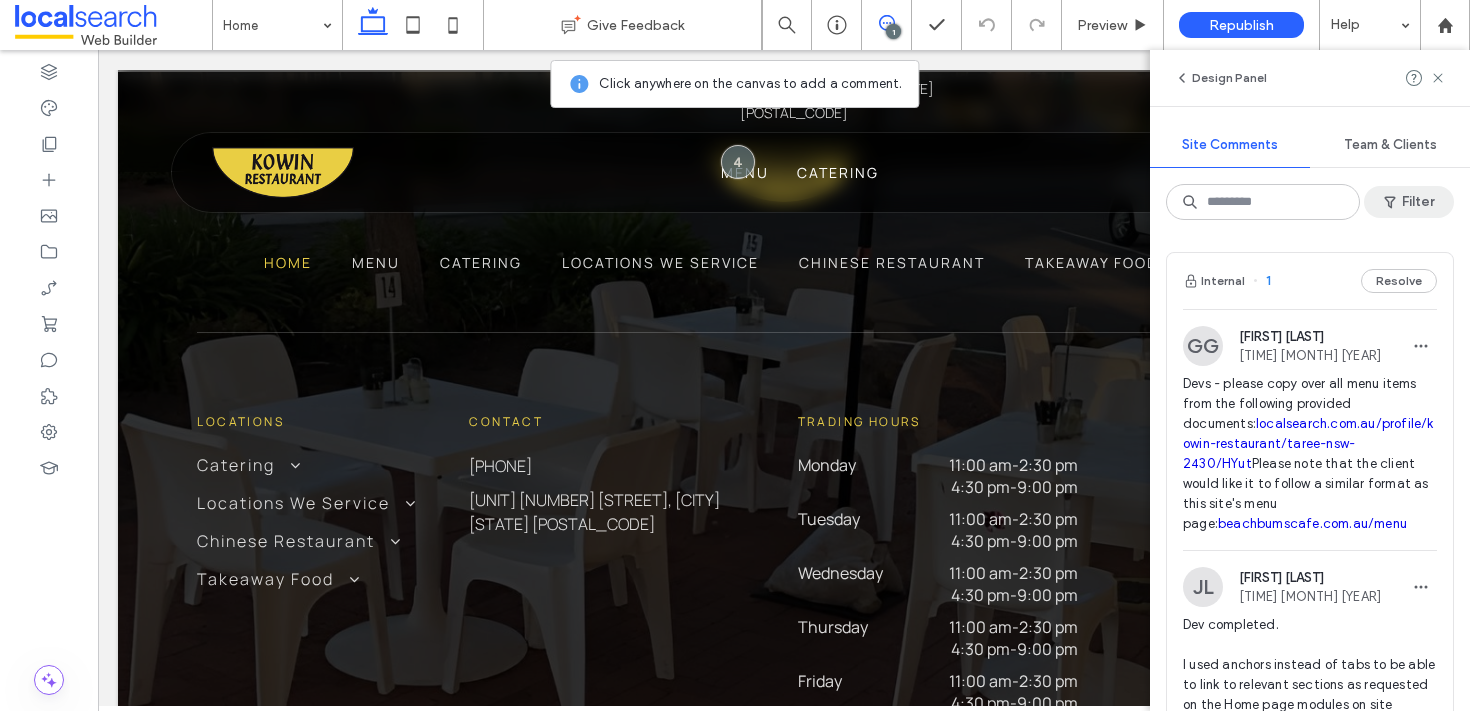 click on "Filter" at bounding box center (1409, 202) 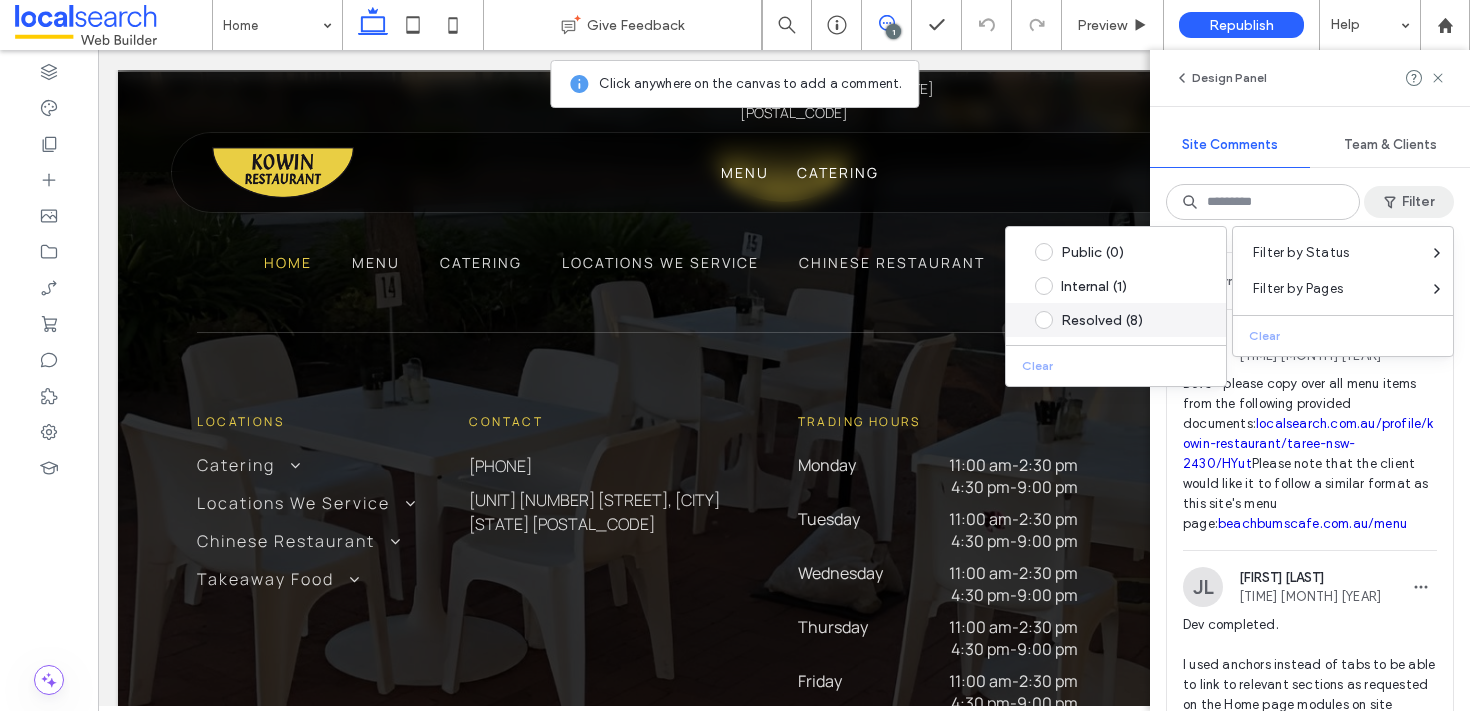 click on "Resolved (8)" at bounding box center (1131, 320) 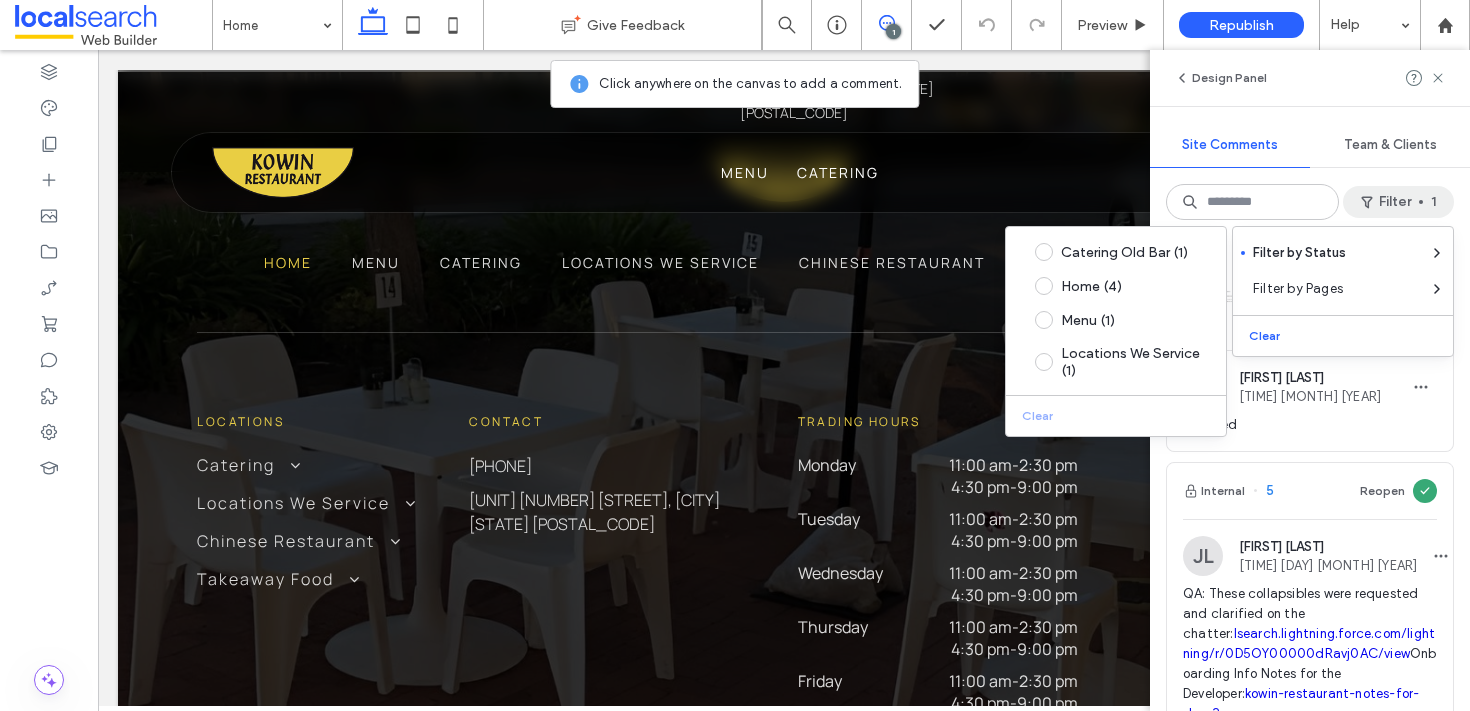 scroll, scrollTop: 1471, scrollLeft: 0, axis: vertical 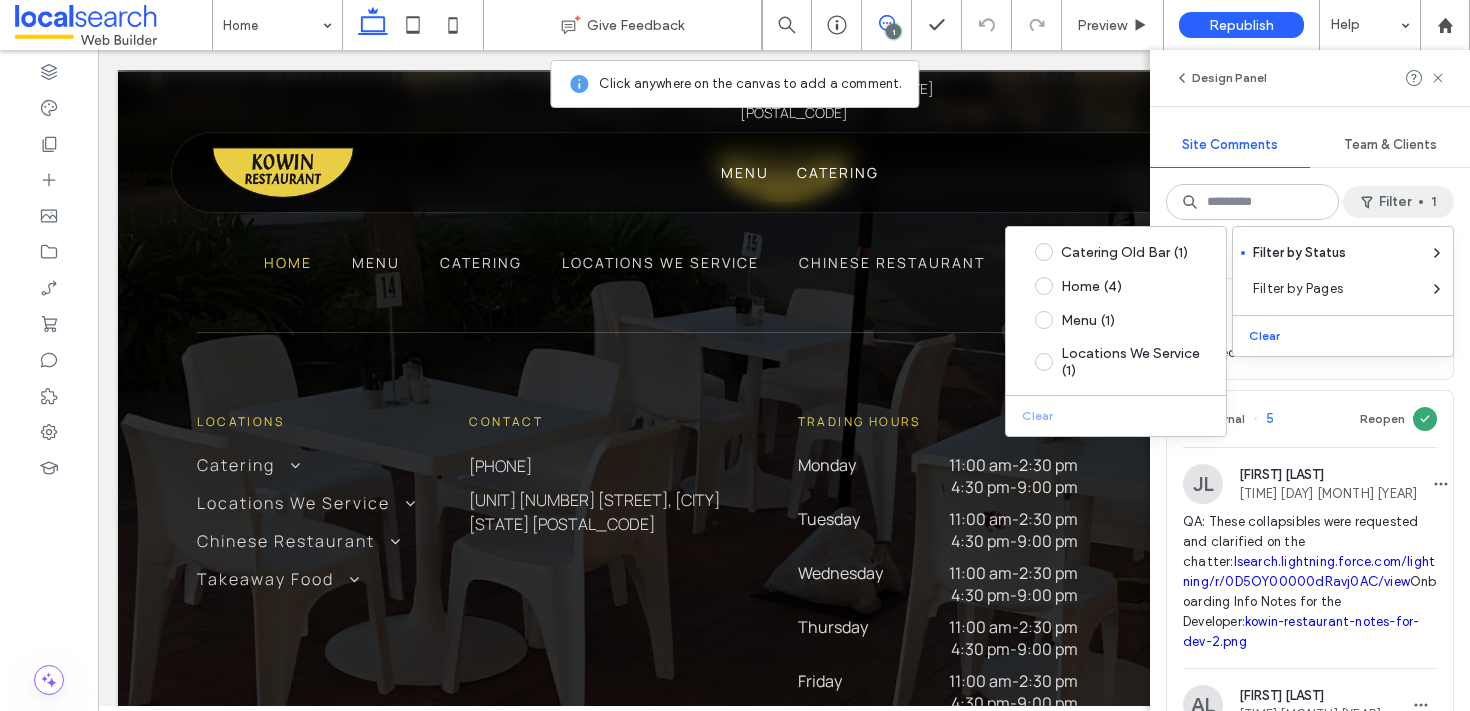 click on "lsearch.lightning.force.com/lightning/r/0D5OY00000dRavj0AC/view" at bounding box center (1309, 571) 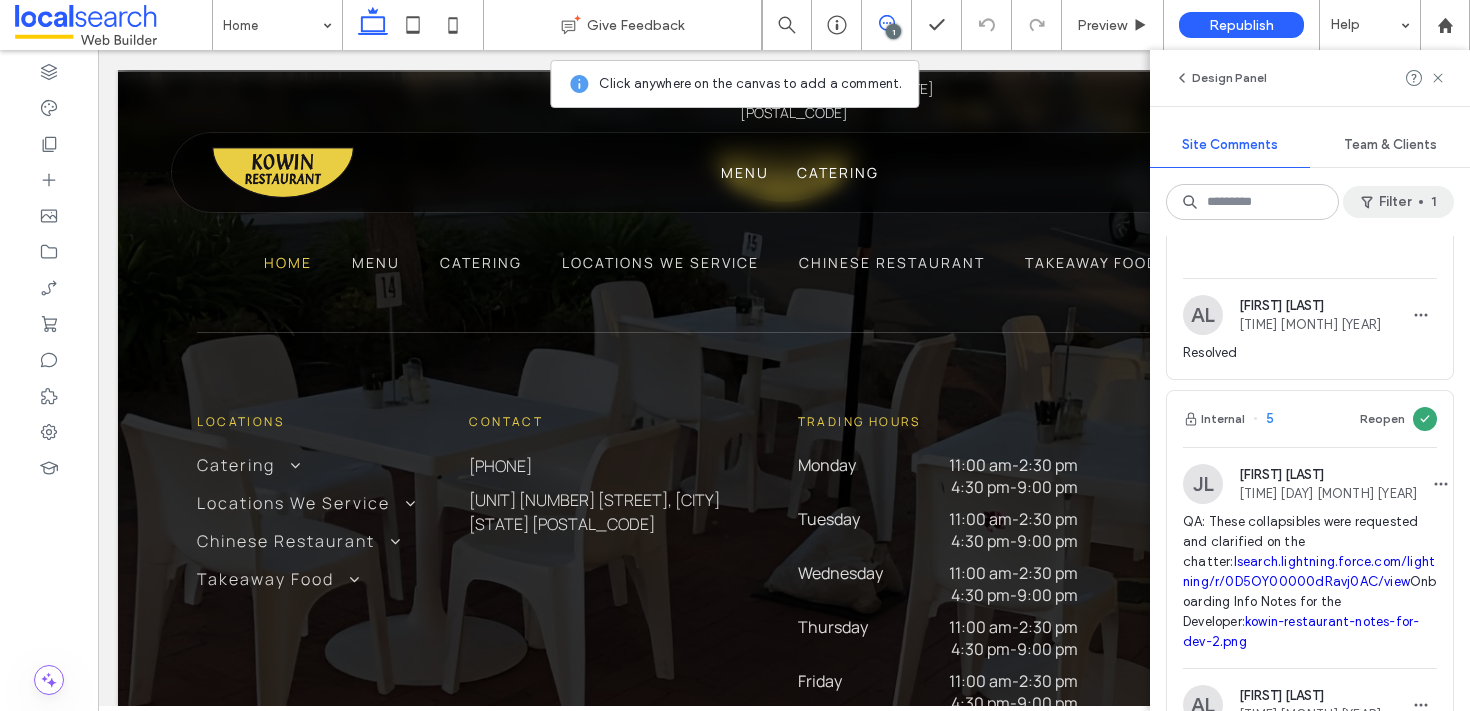click on "Filter 1" at bounding box center [1398, 202] 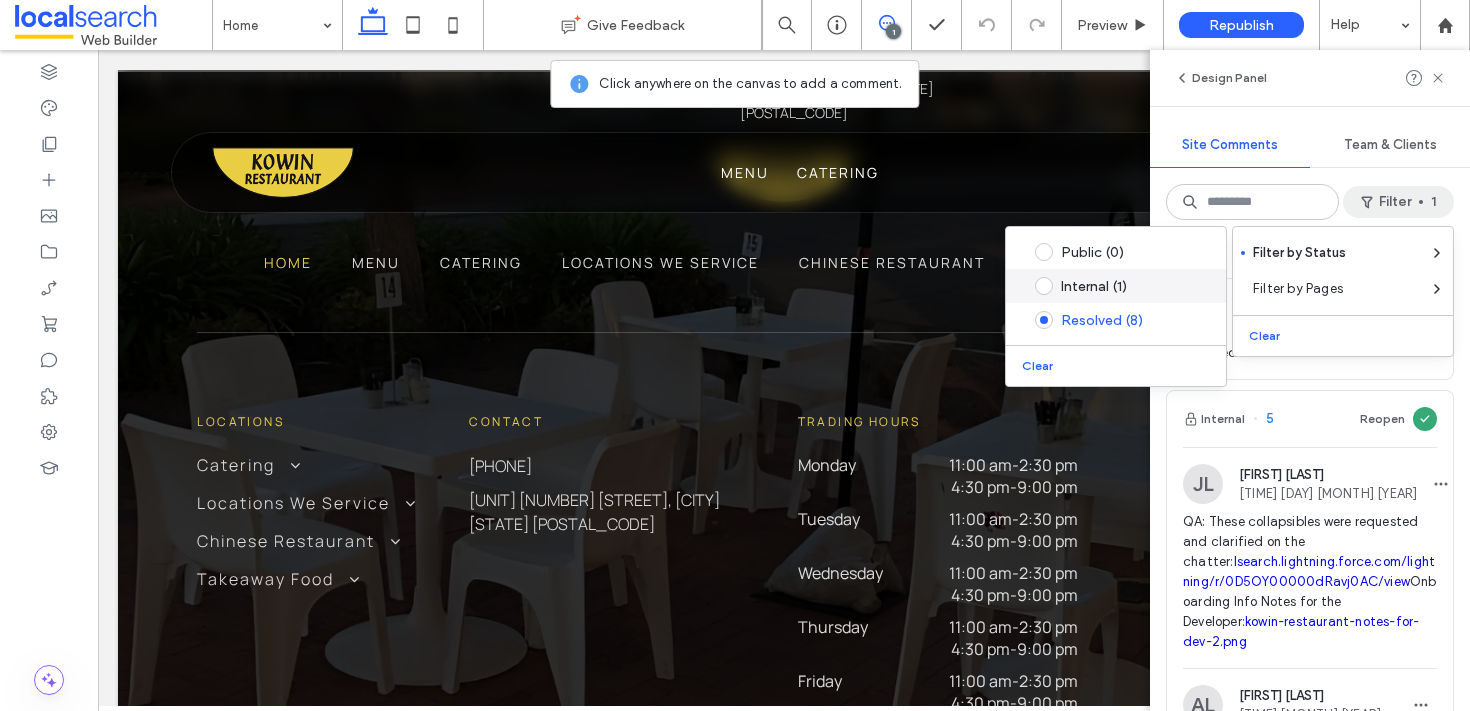 click on "Internal (1)" at bounding box center [1131, 286] 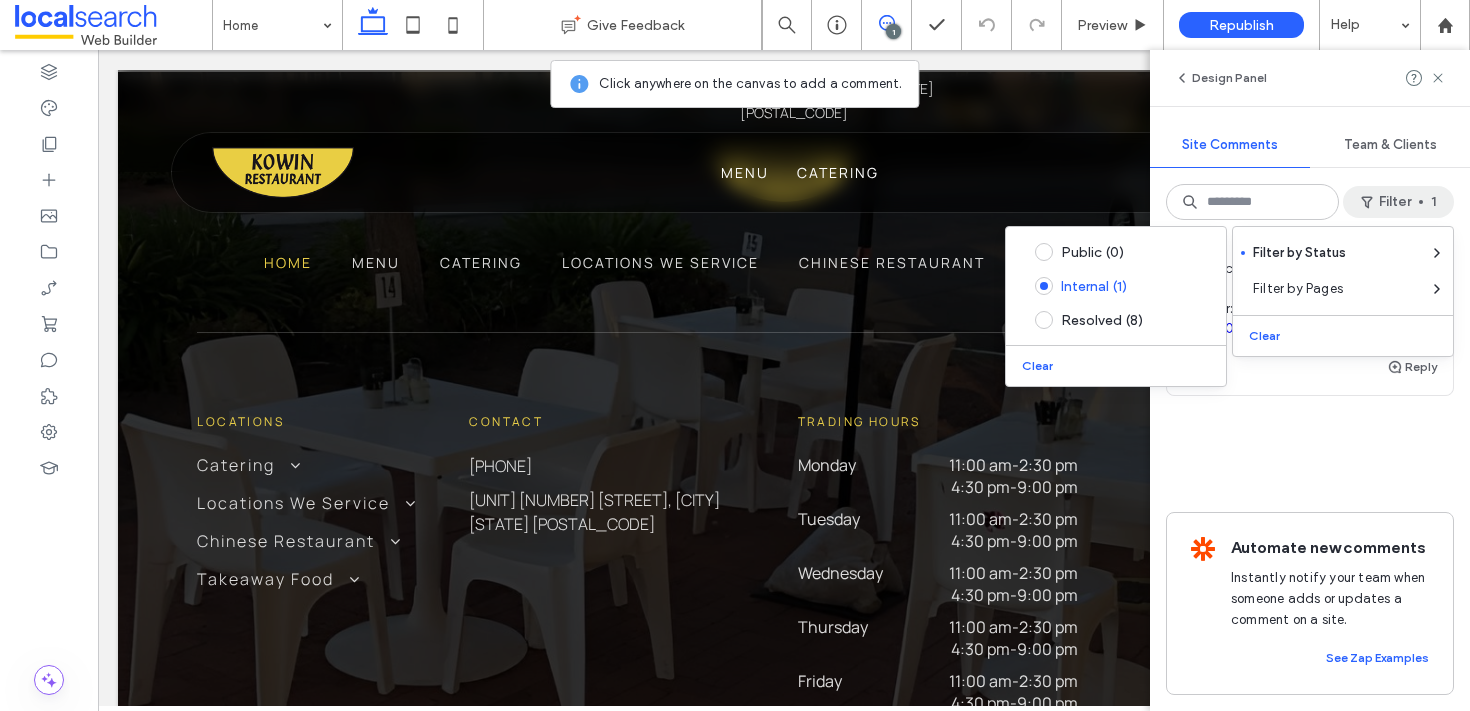 click on "Filter 1" at bounding box center [1398, 202] 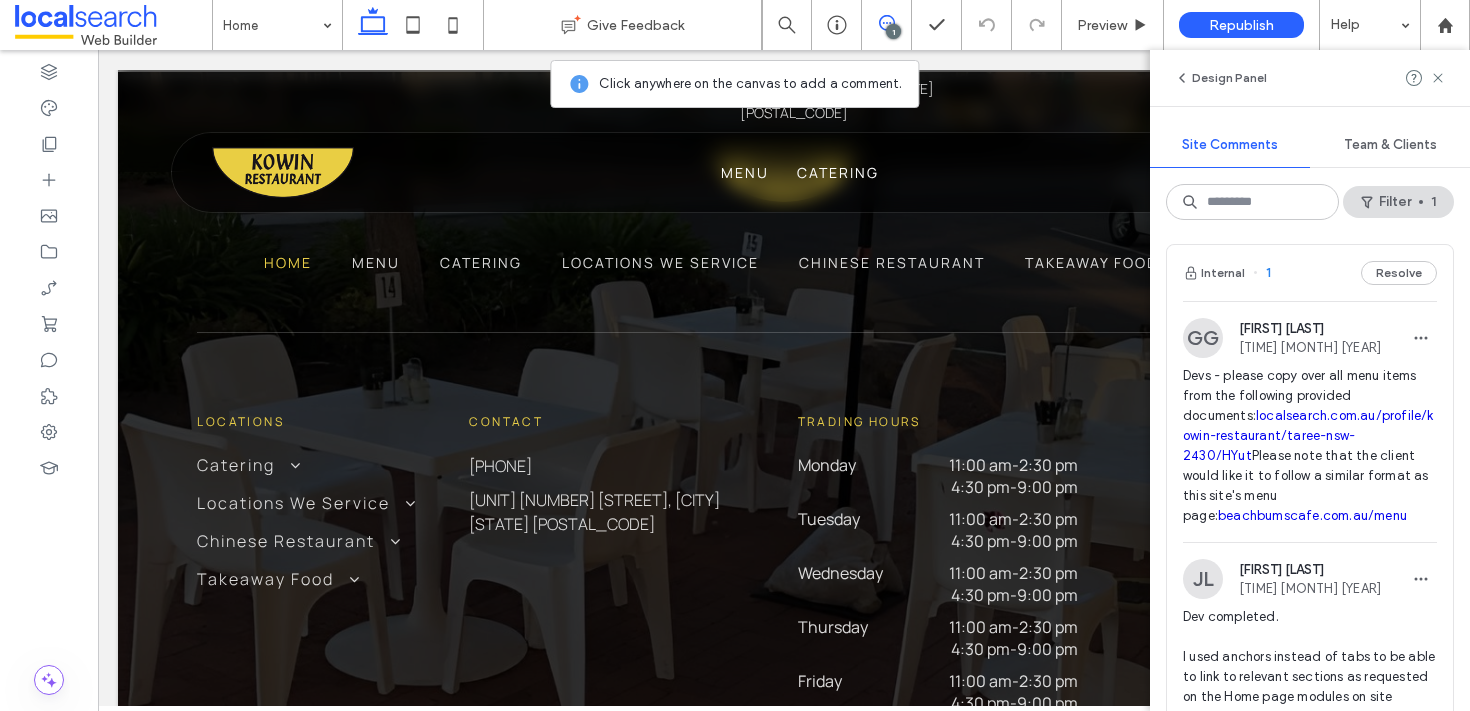 scroll, scrollTop: 0, scrollLeft: 0, axis: both 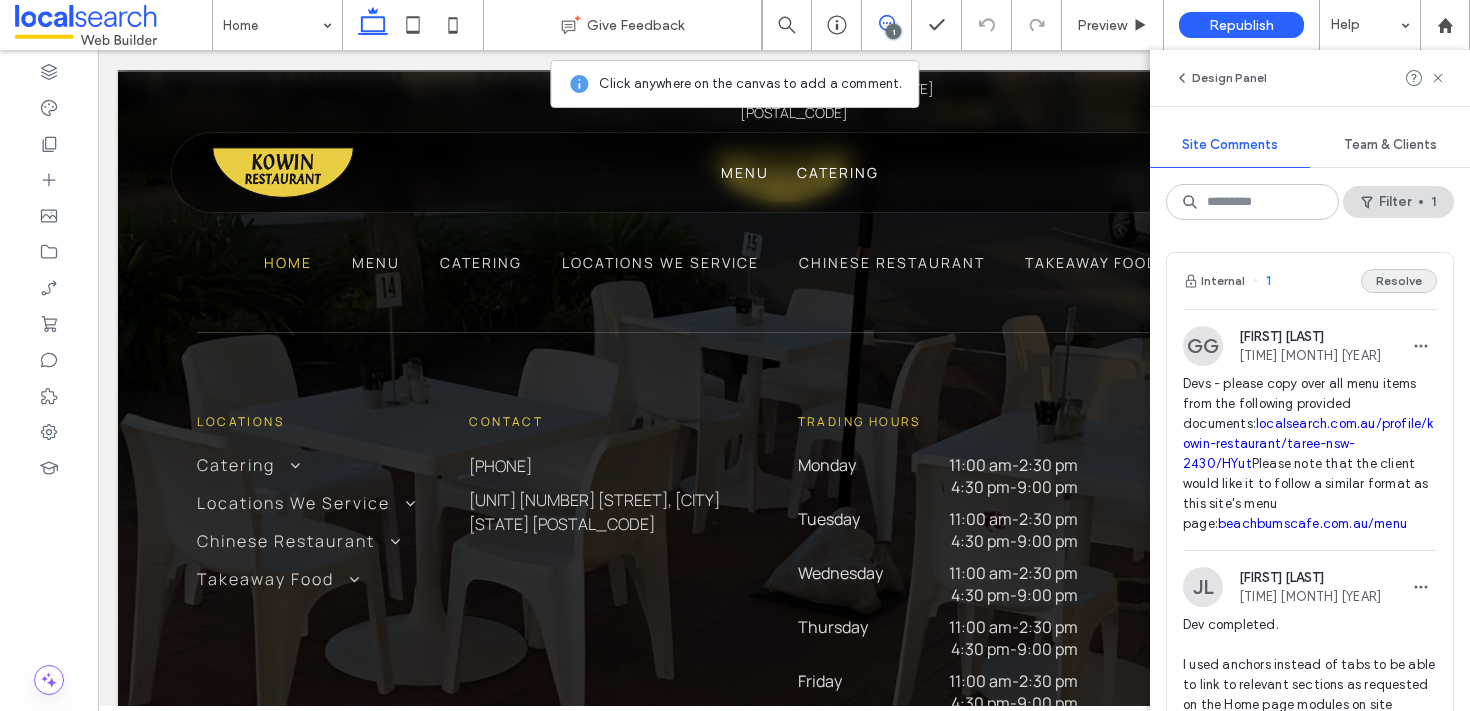 click on "Resolve" at bounding box center [1399, 281] 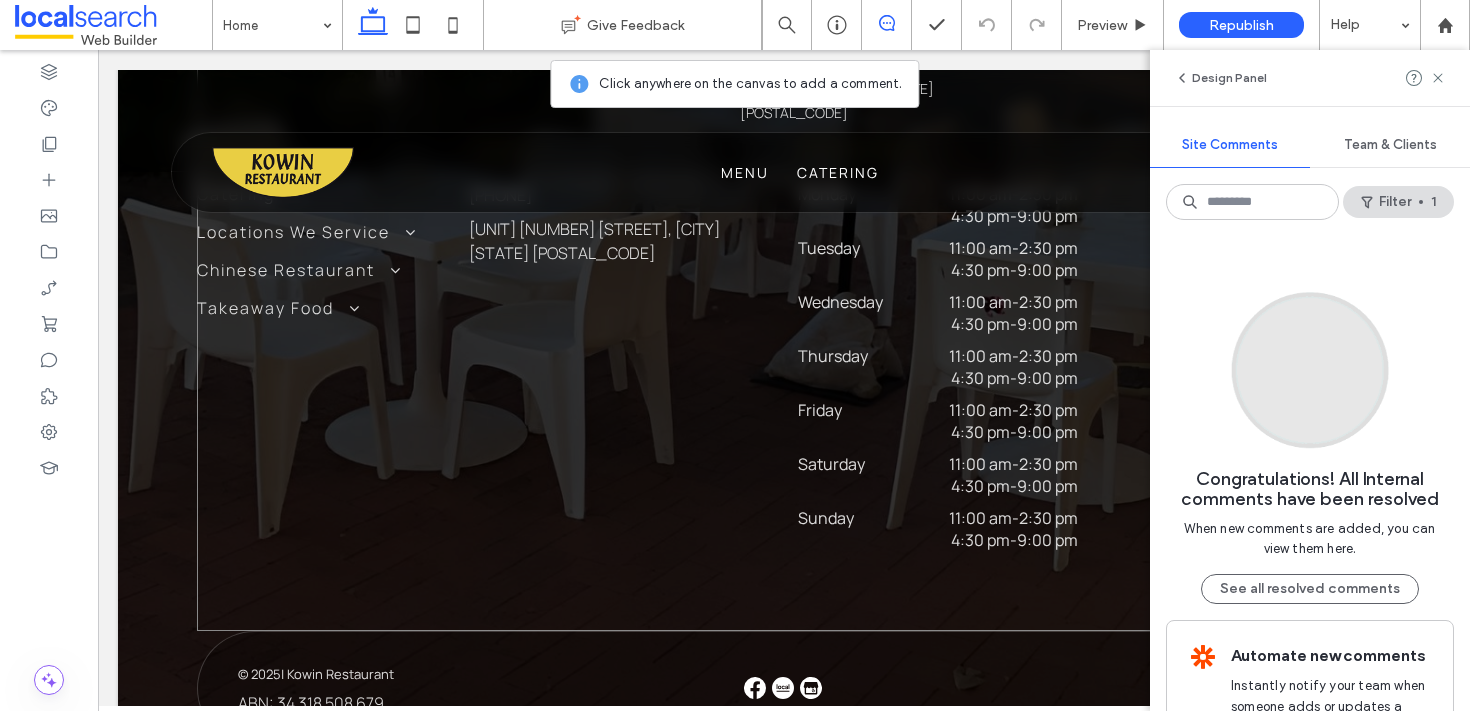 scroll, scrollTop: 7673, scrollLeft: 0, axis: vertical 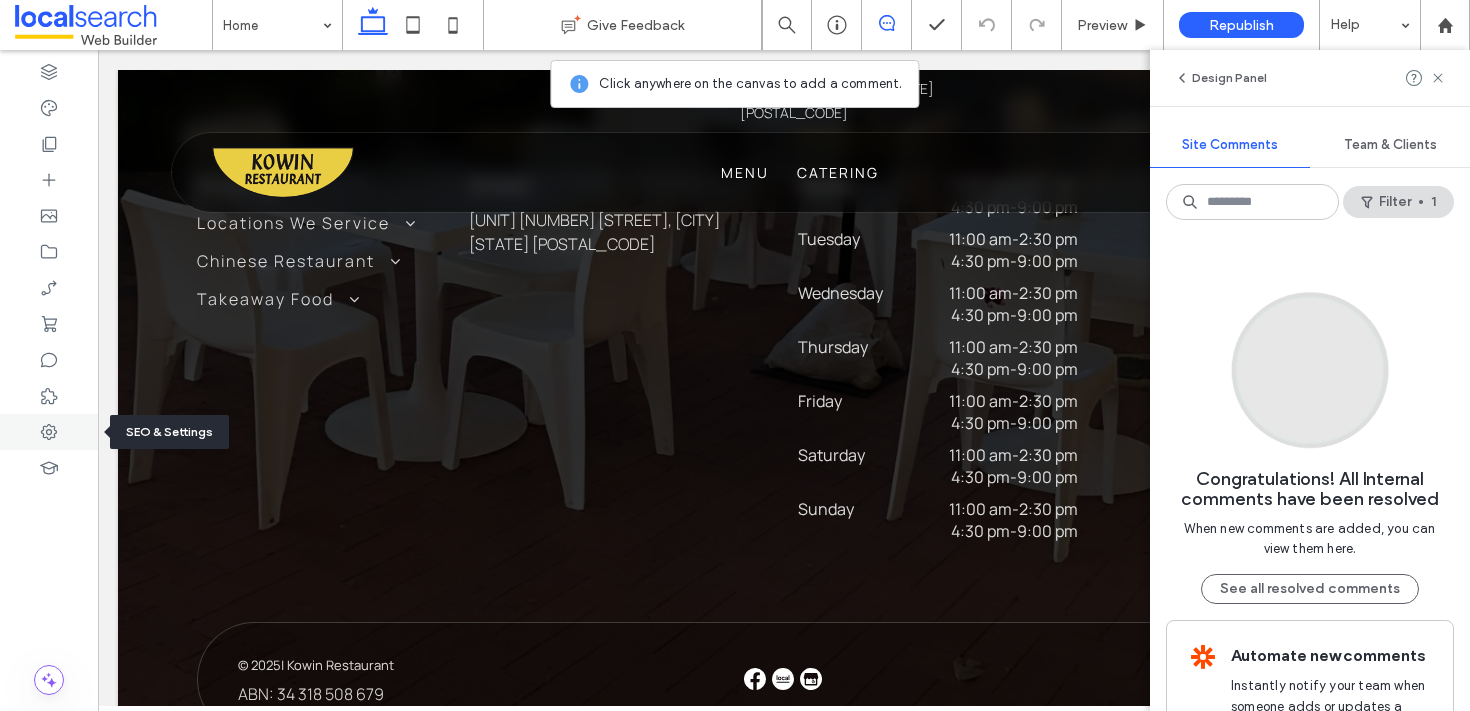 click at bounding box center (49, 432) 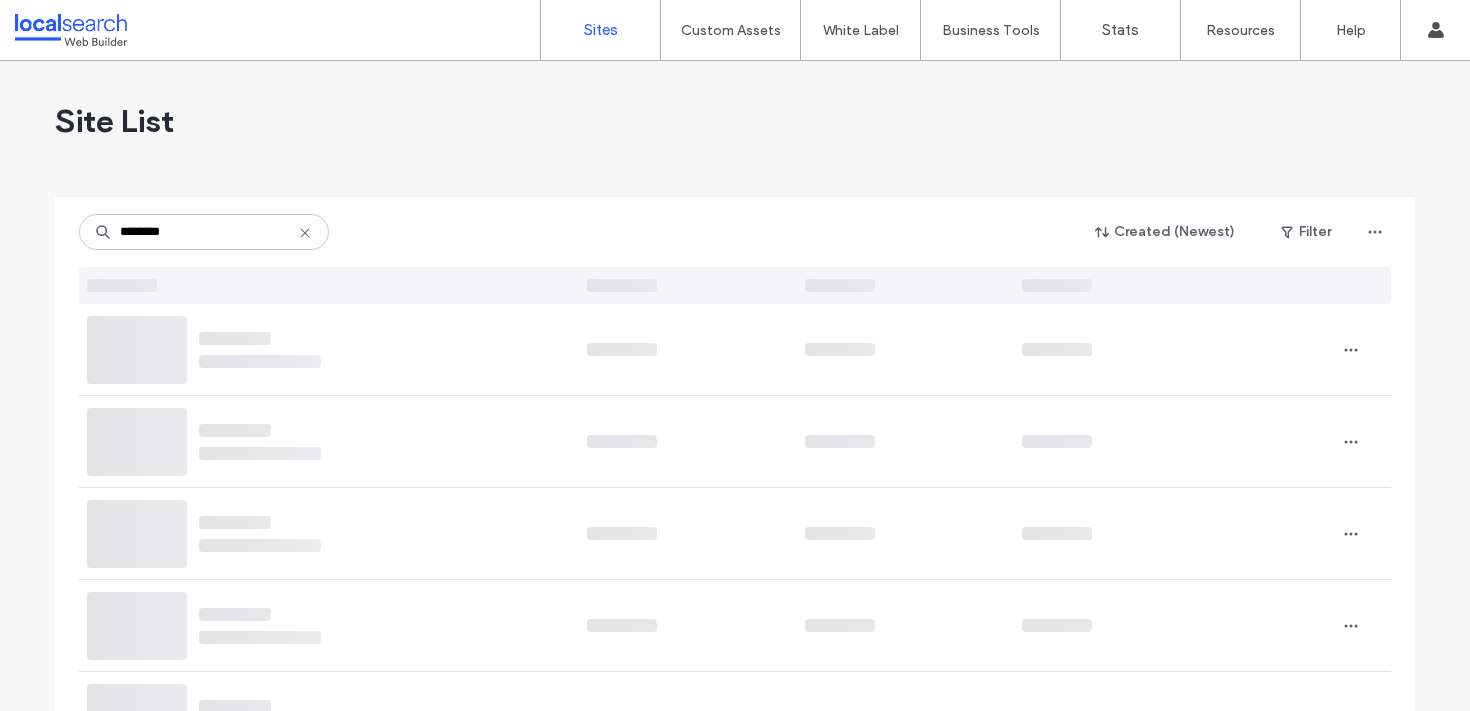 scroll, scrollTop: 0, scrollLeft: 0, axis: both 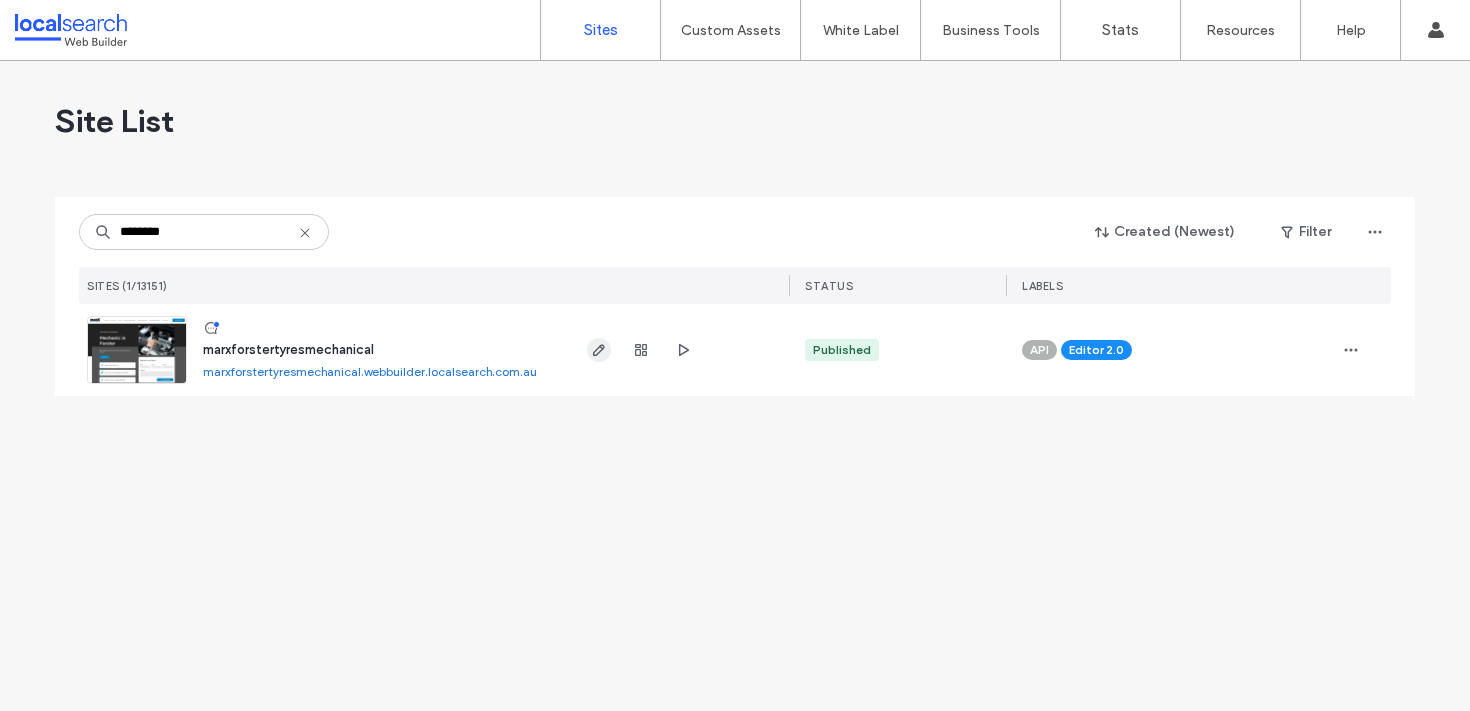 type on "********" 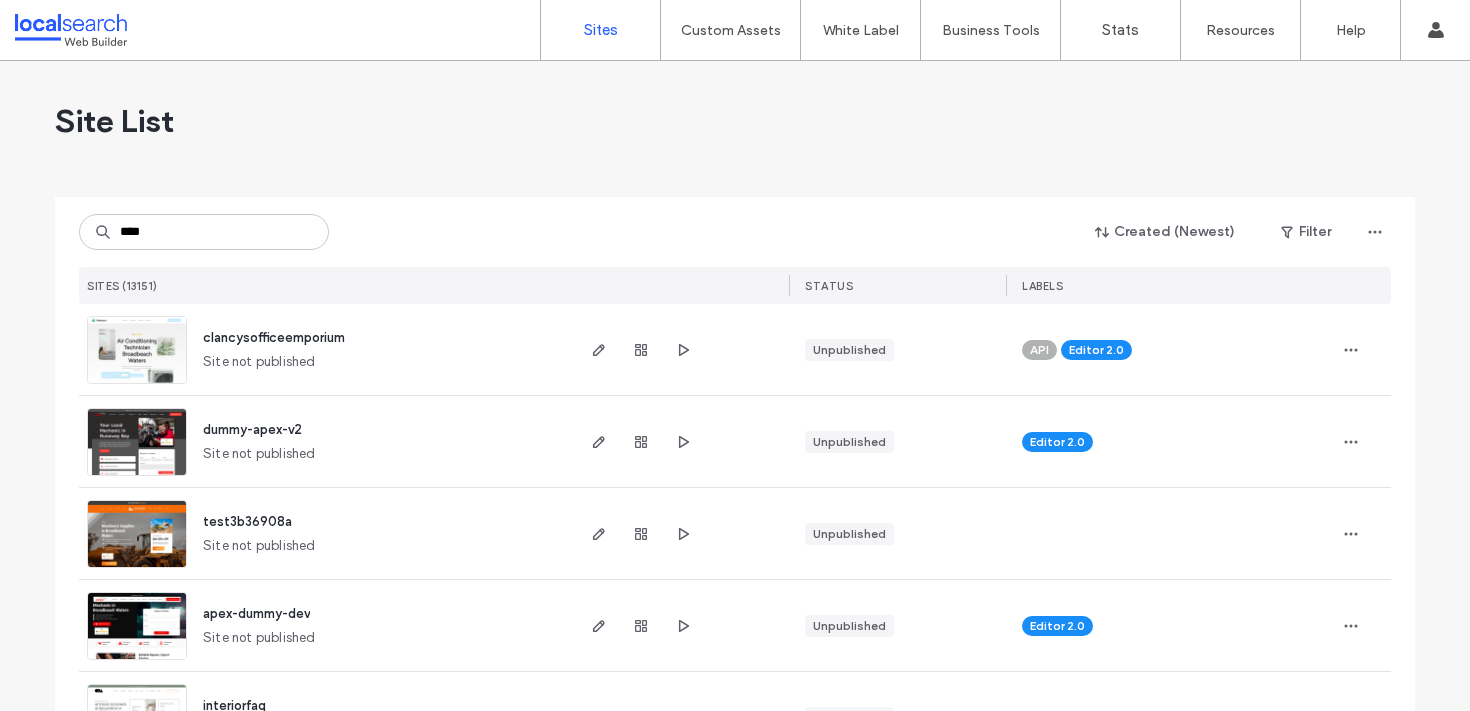 scroll, scrollTop: 0, scrollLeft: 0, axis: both 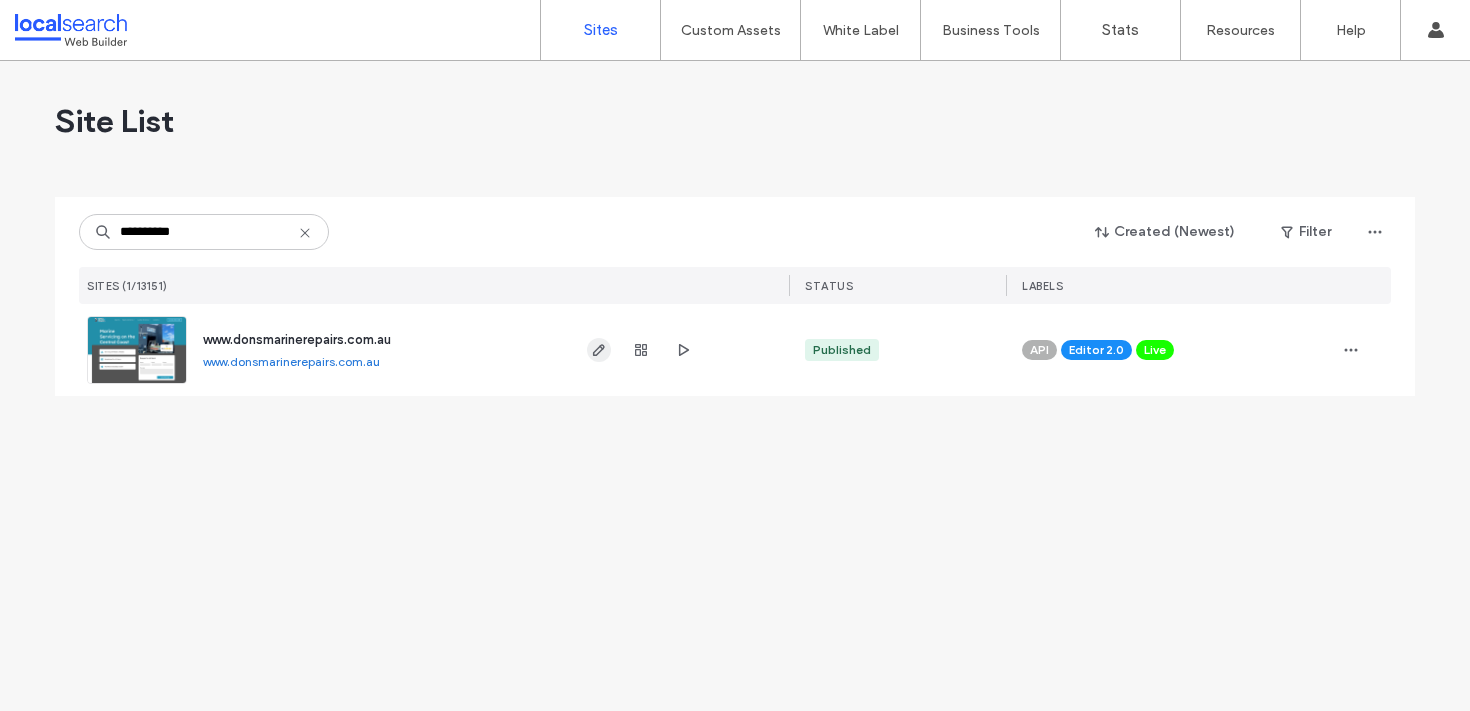 type on "**********" 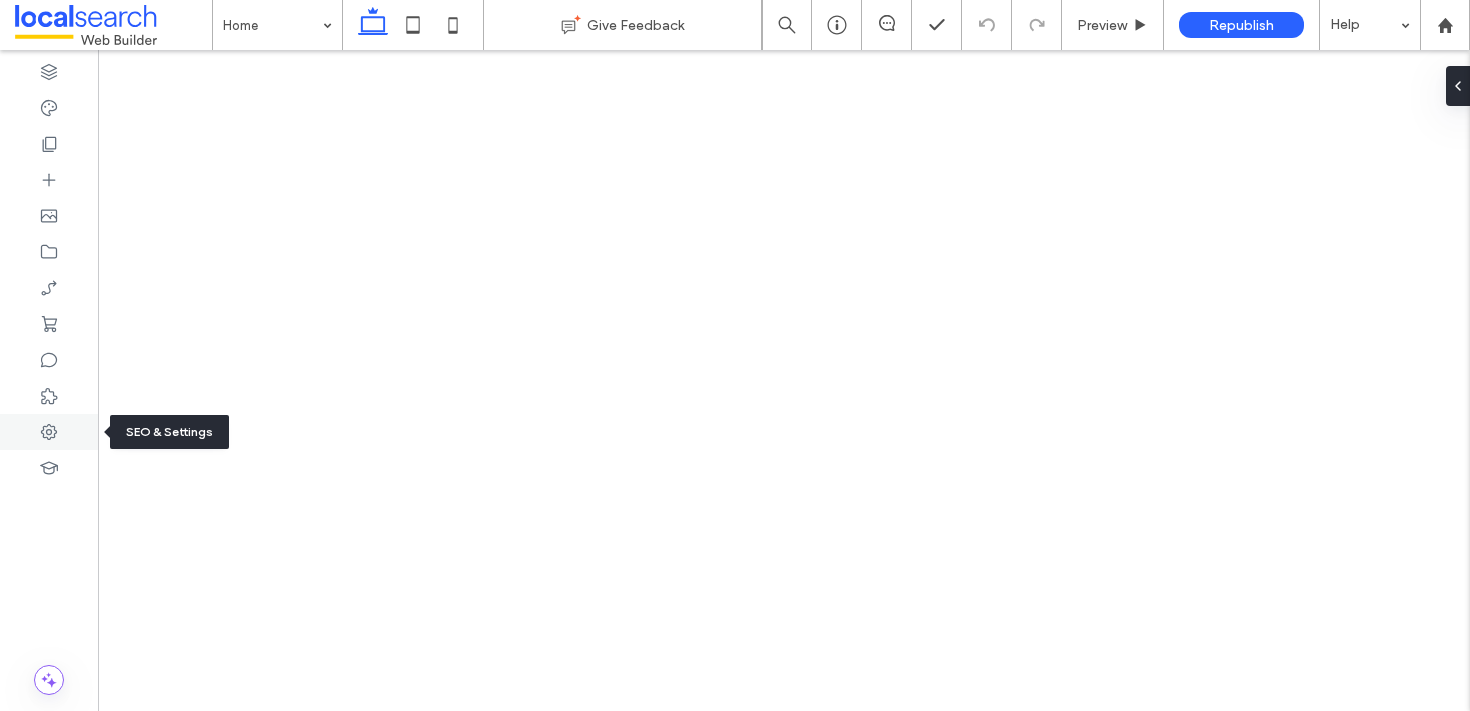 scroll, scrollTop: 0, scrollLeft: 0, axis: both 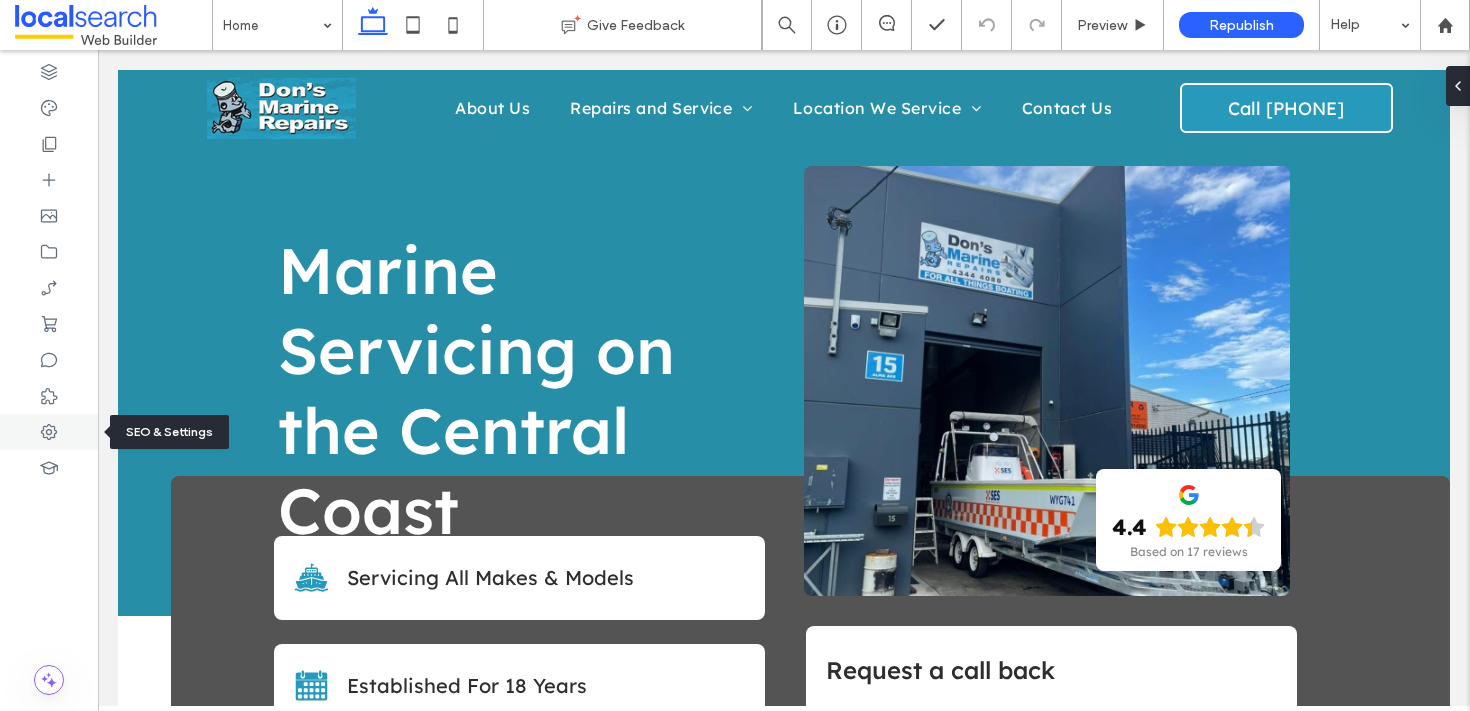click 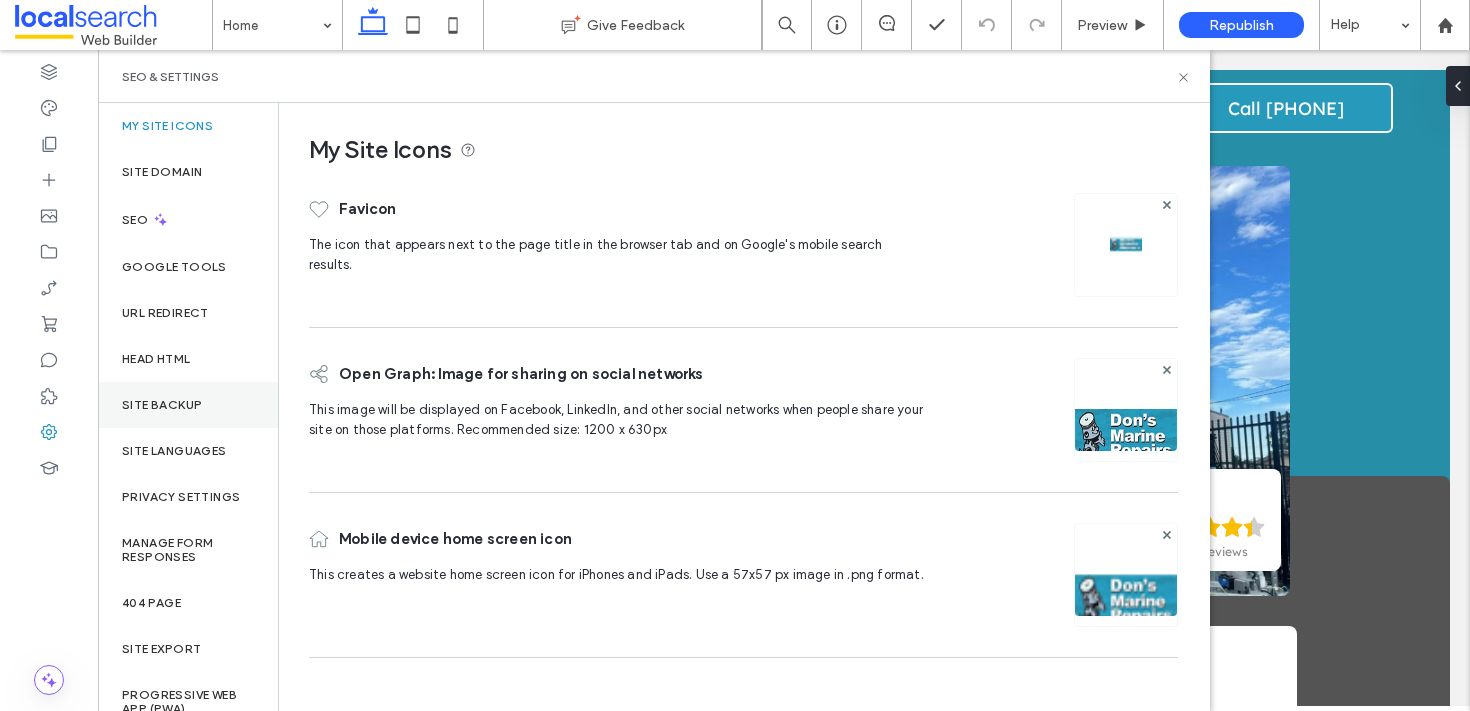 click on "Site Backup" at bounding box center (188, 405) 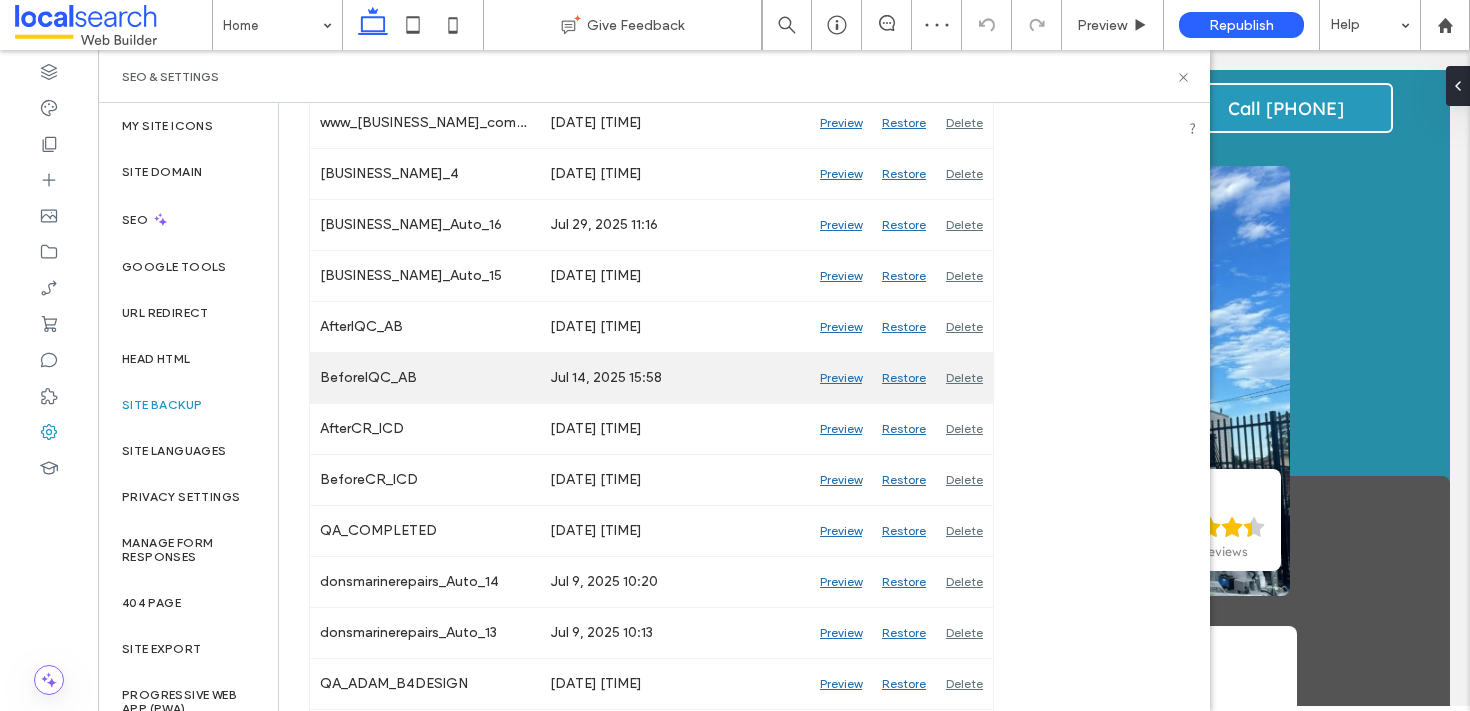 scroll, scrollTop: 507, scrollLeft: 0, axis: vertical 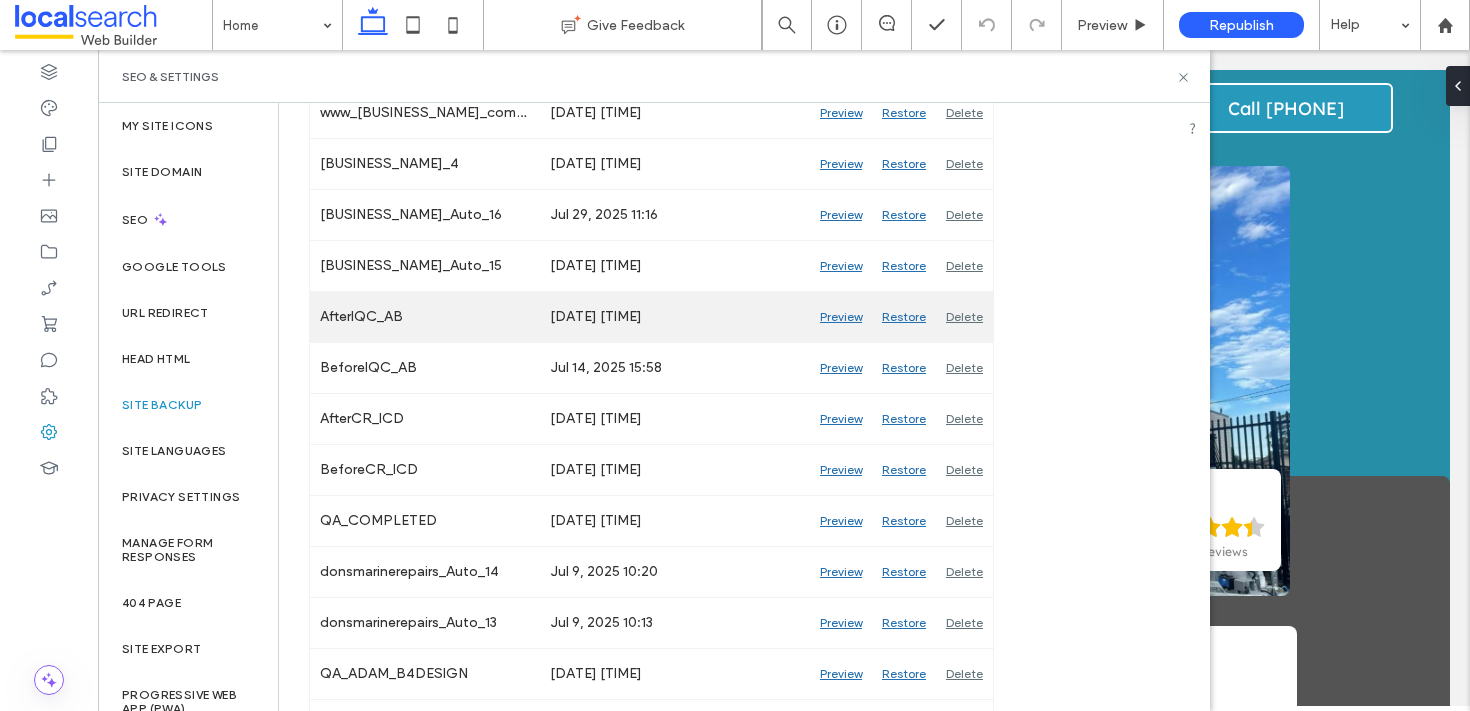 click on "Preview" at bounding box center (841, 317) 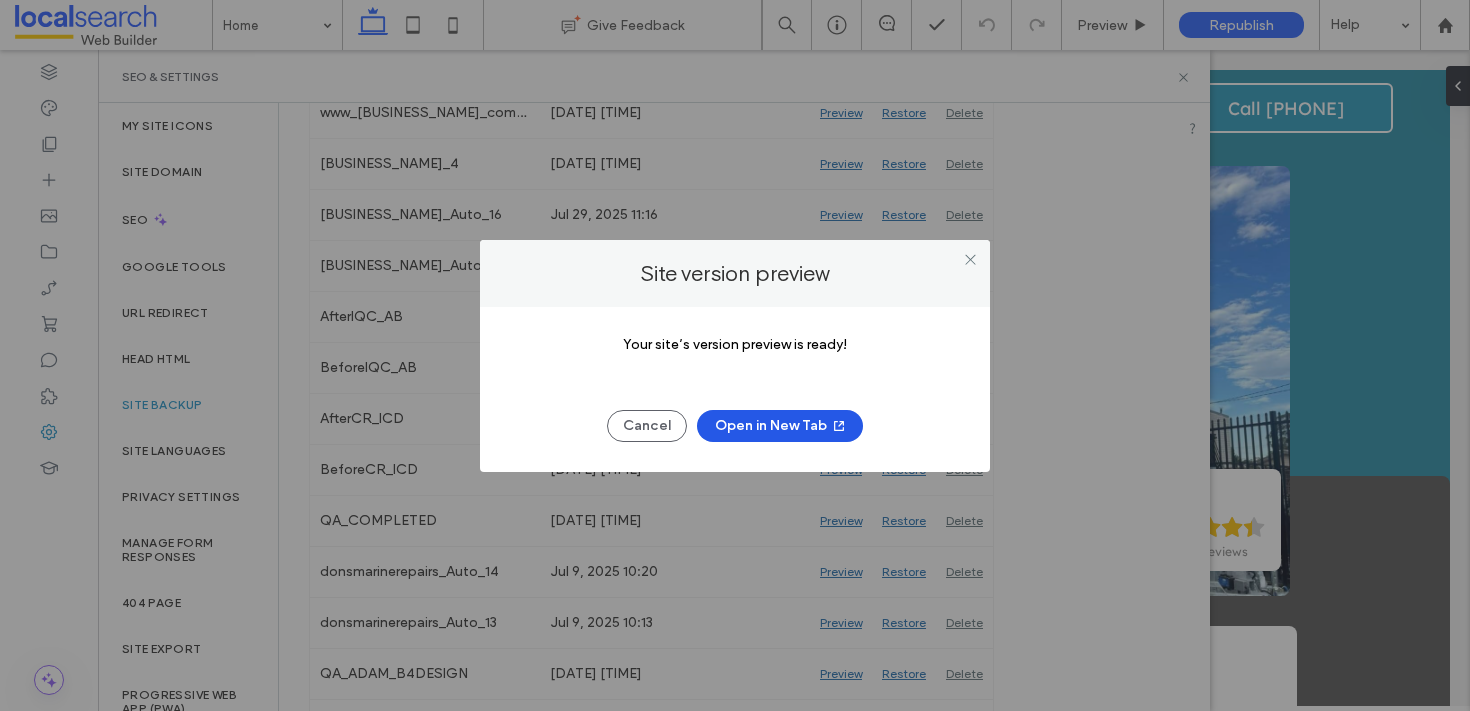 click on "Open in New Tab" at bounding box center (780, 426) 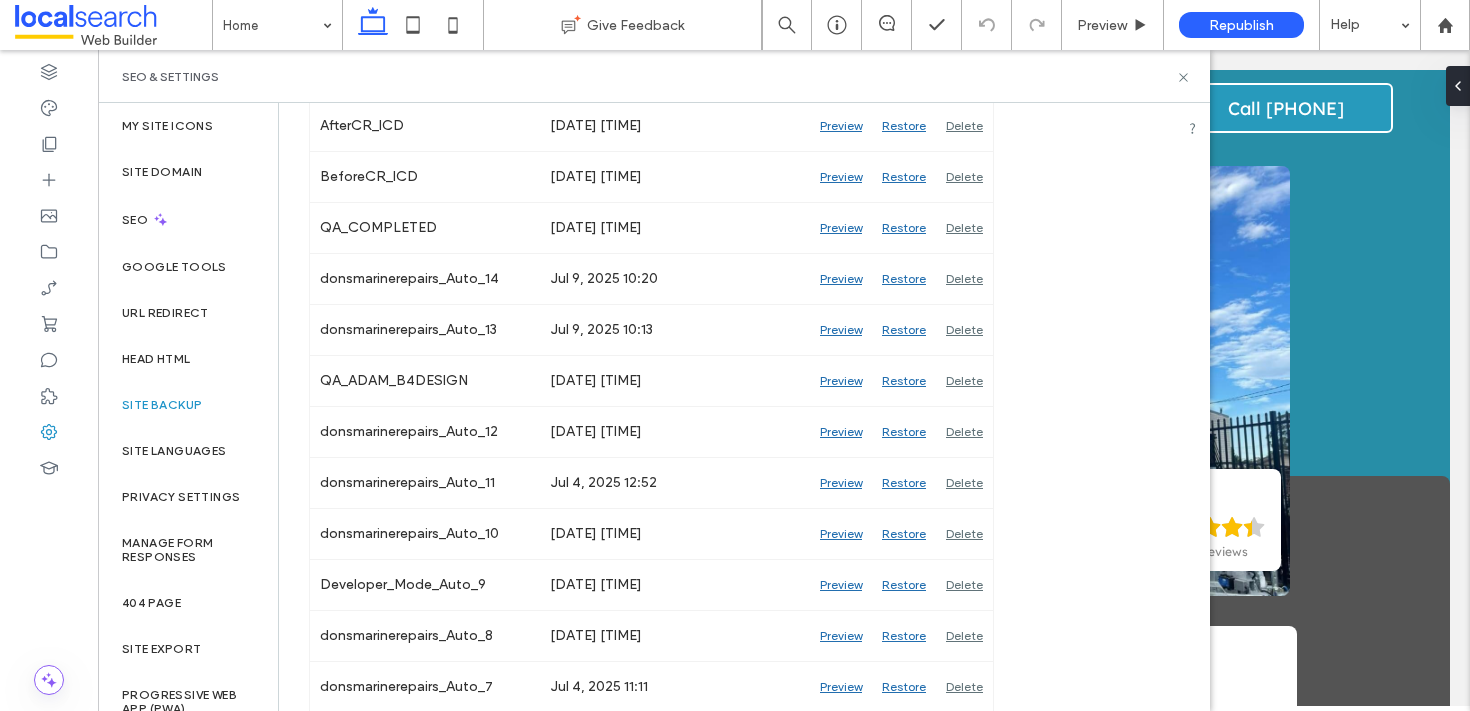 scroll, scrollTop: 862, scrollLeft: 0, axis: vertical 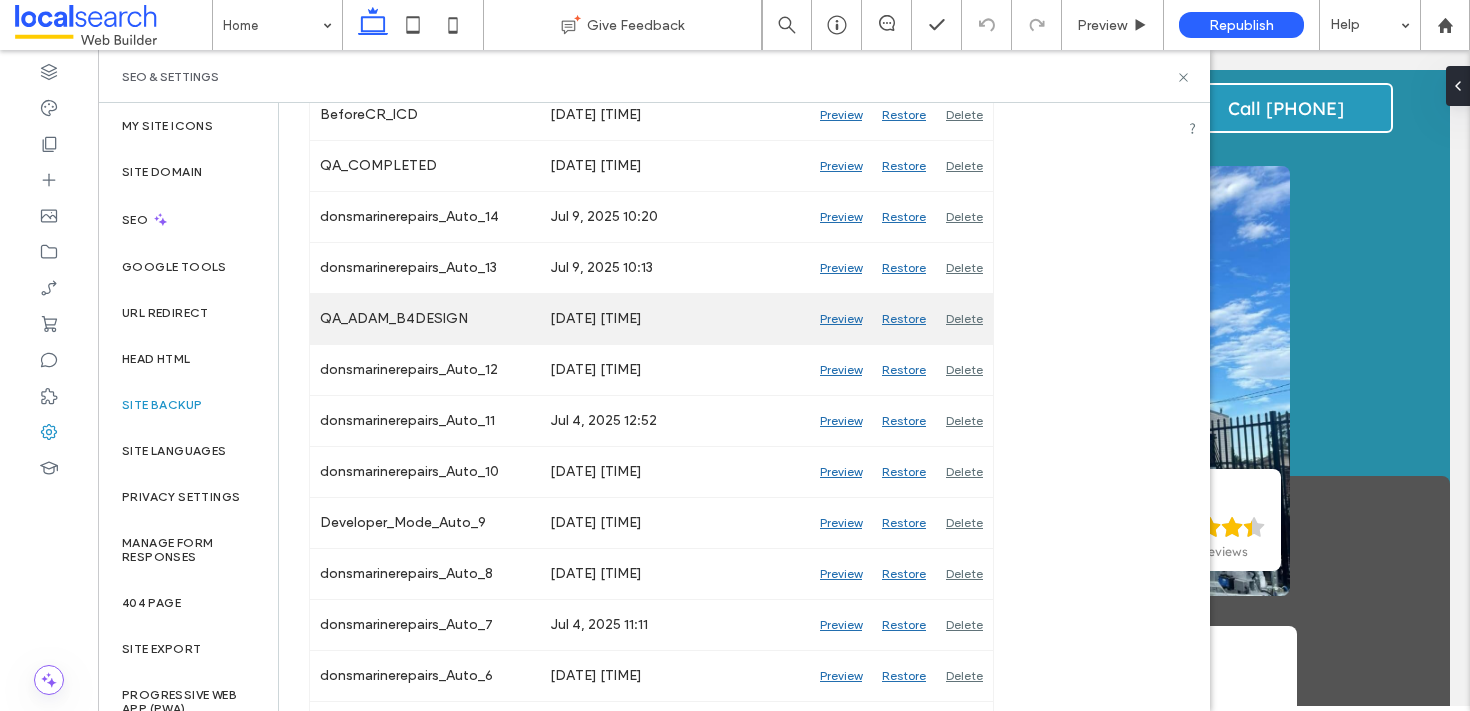 click on "Preview" at bounding box center [841, 319] 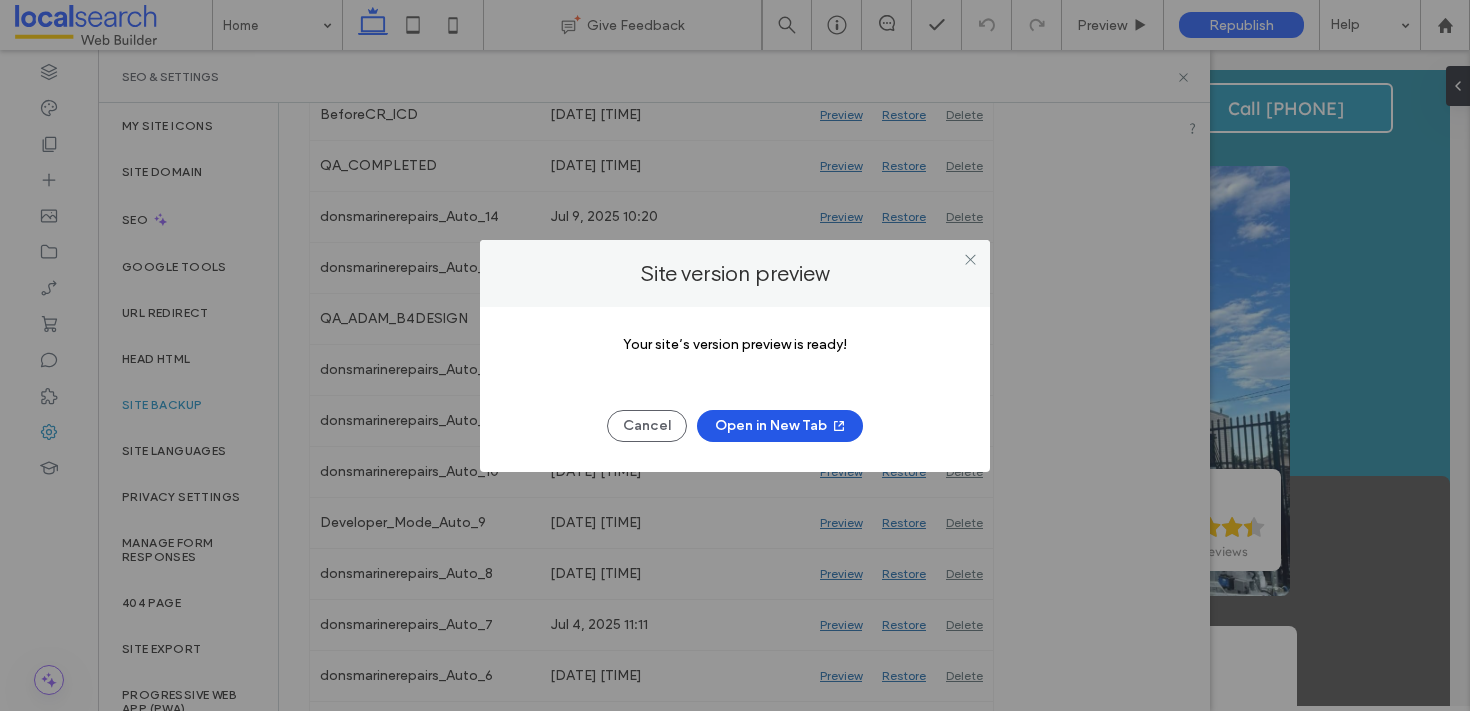 click on "Open in New Tab" at bounding box center (780, 426) 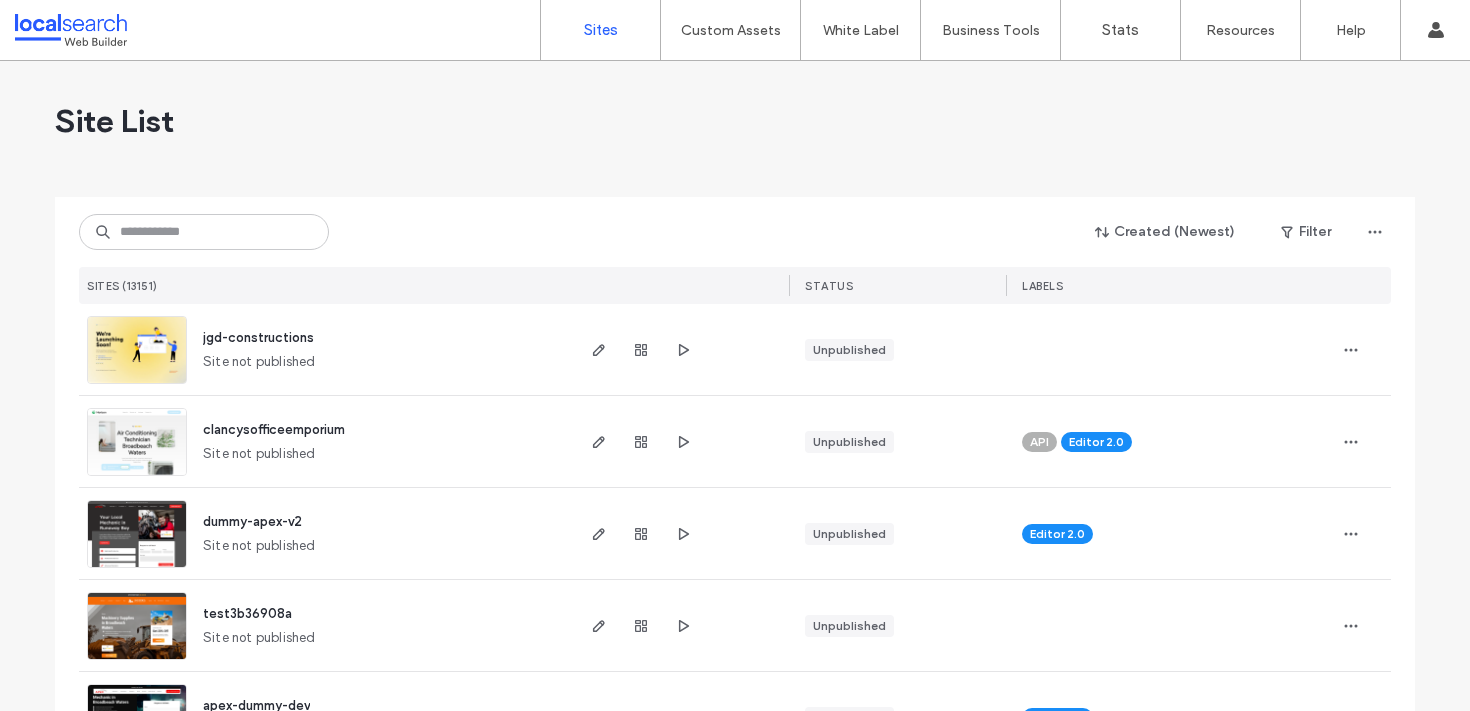scroll, scrollTop: 0, scrollLeft: 0, axis: both 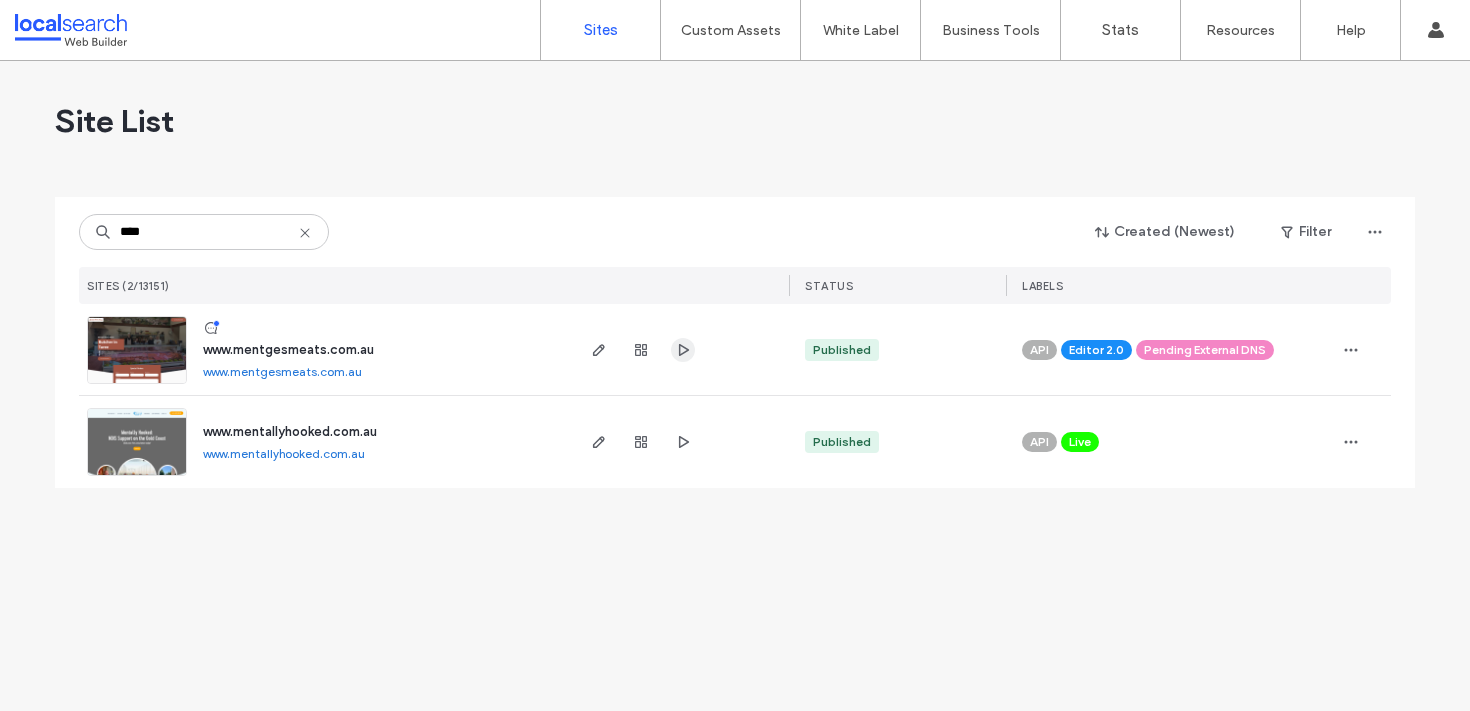 type on "****" 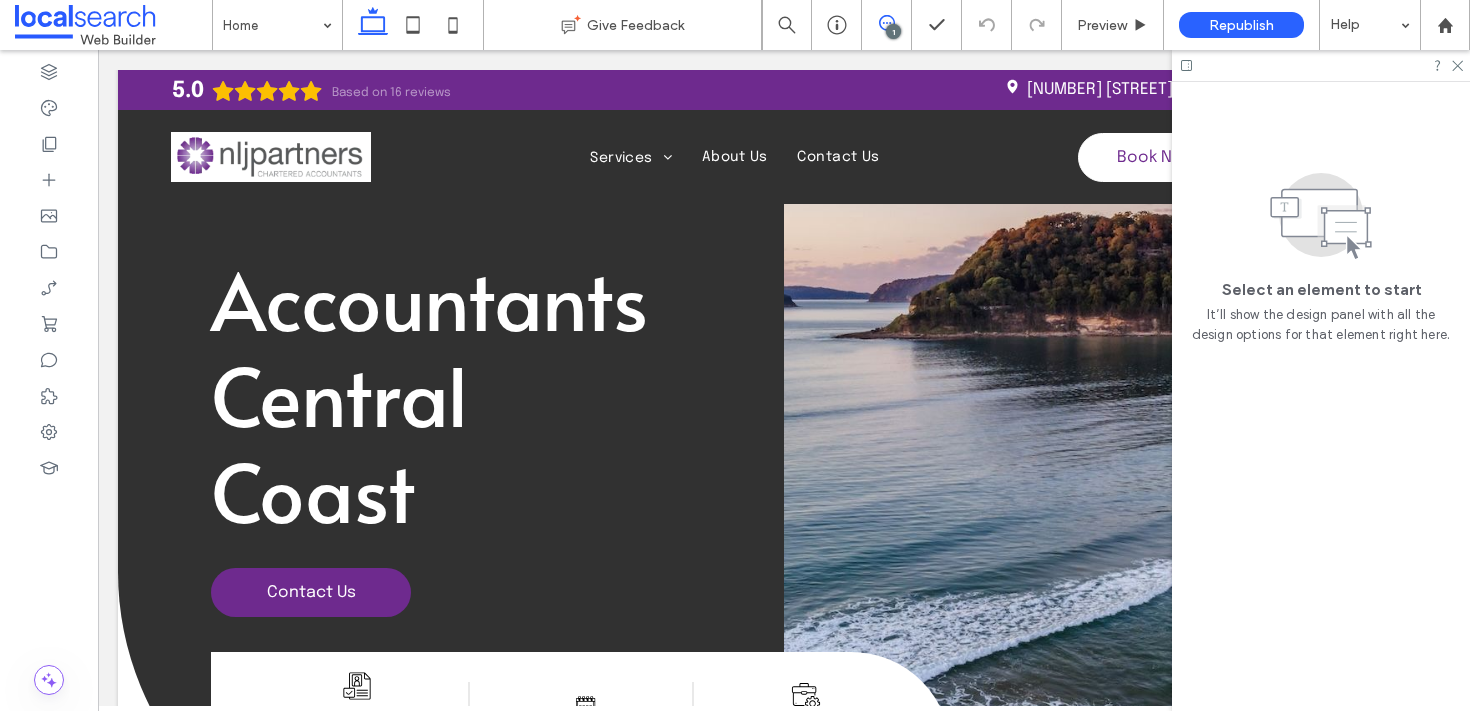 scroll, scrollTop: 0, scrollLeft: 0, axis: both 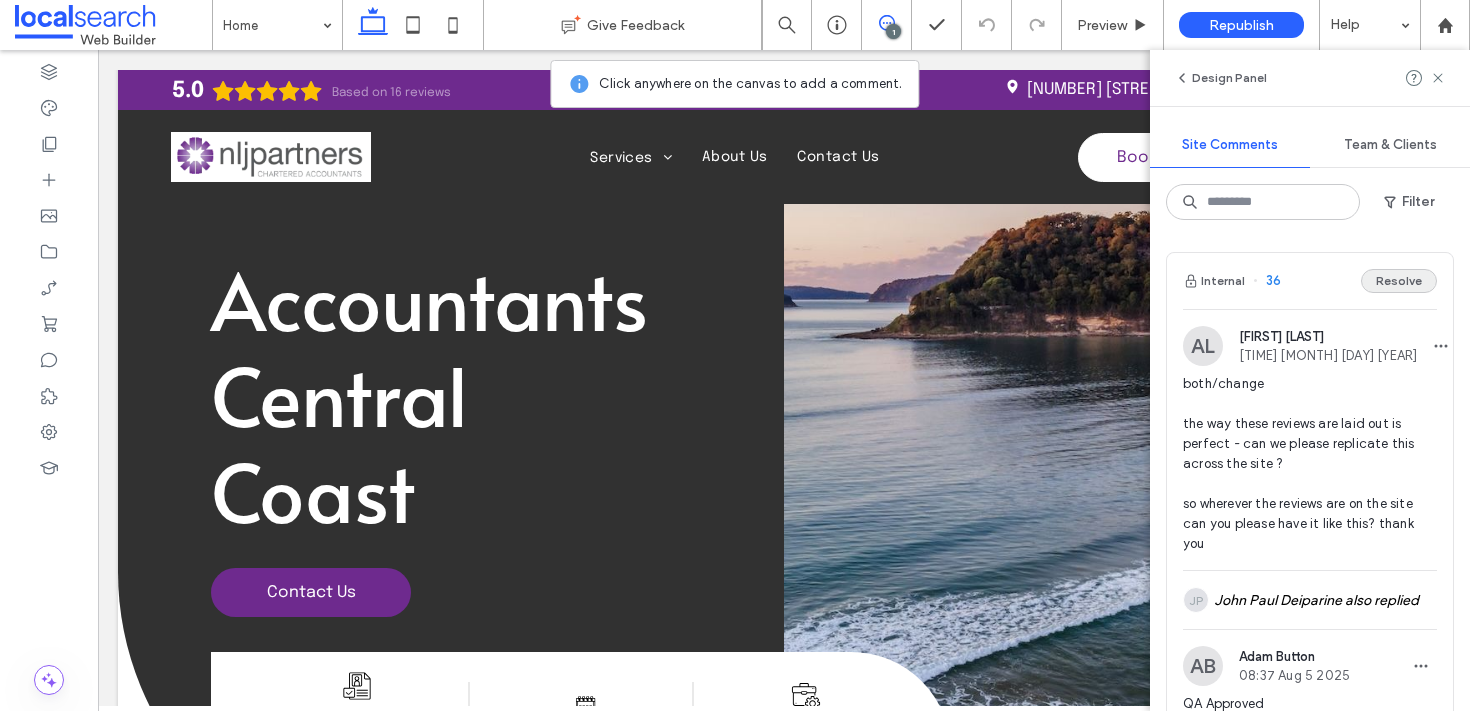 click on "Resolve" at bounding box center [1399, 281] 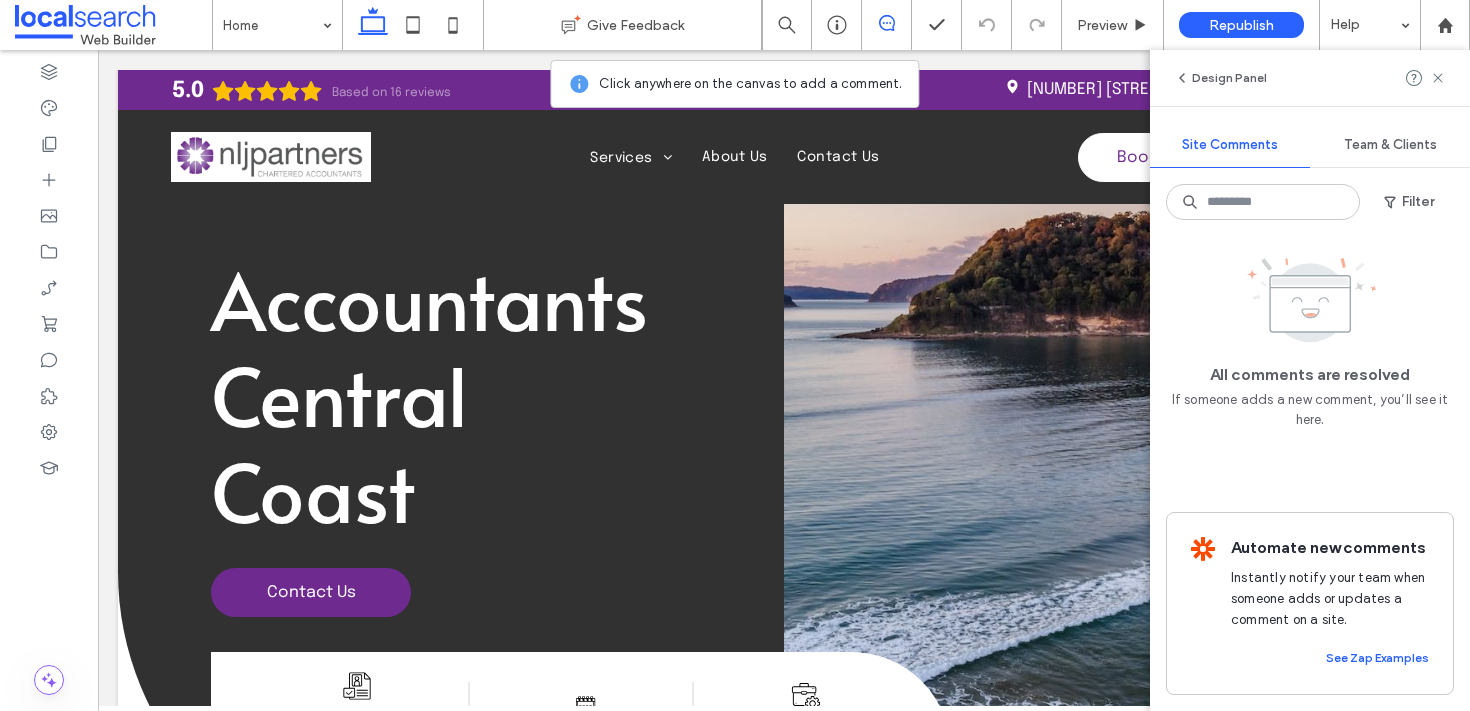 scroll, scrollTop: 0, scrollLeft: 0, axis: both 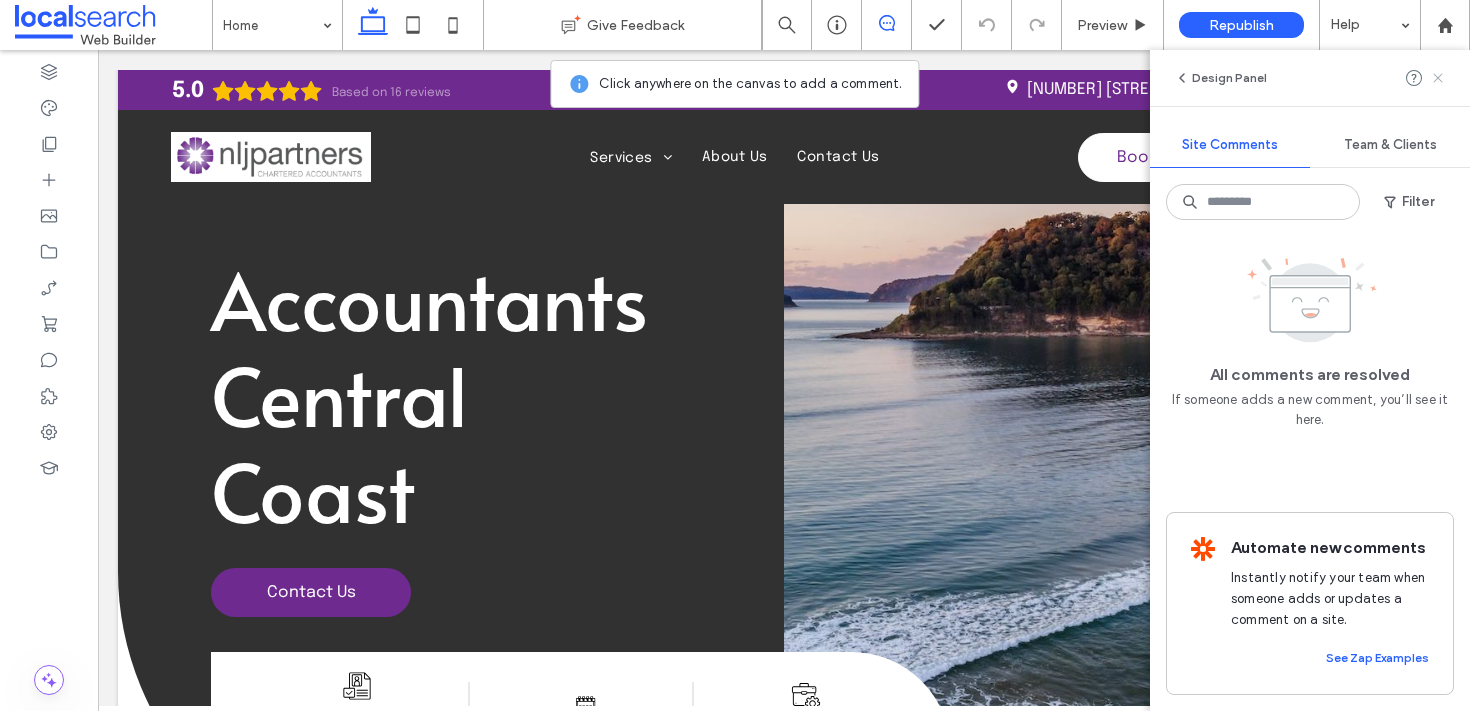 click 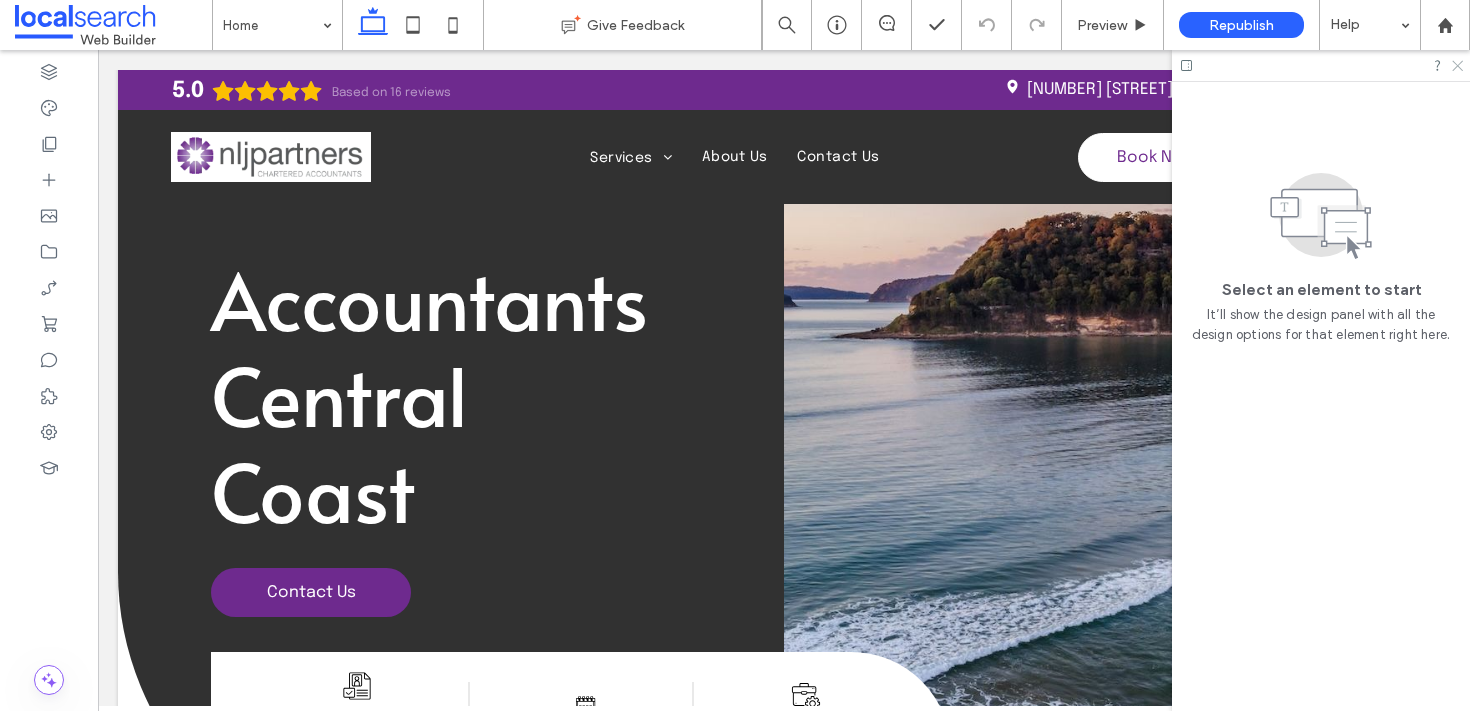 click 